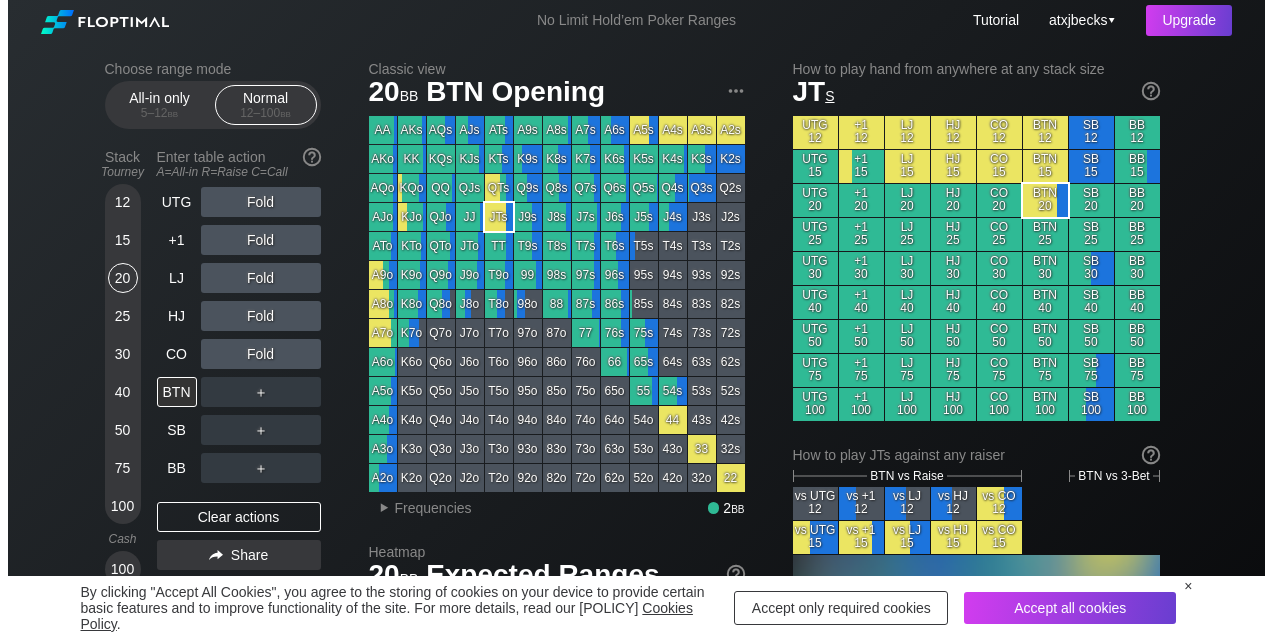 scroll, scrollTop: 0, scrollLeft: 0, axis: both 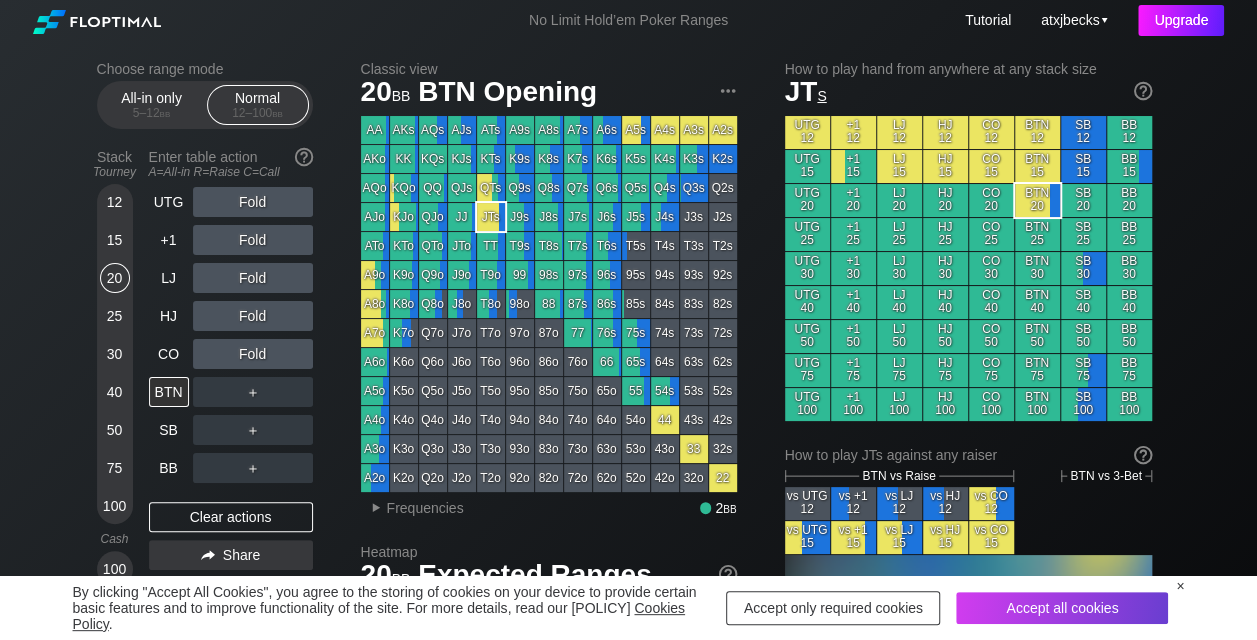 click on "Upgrade" at bounding box center [1181, 20] 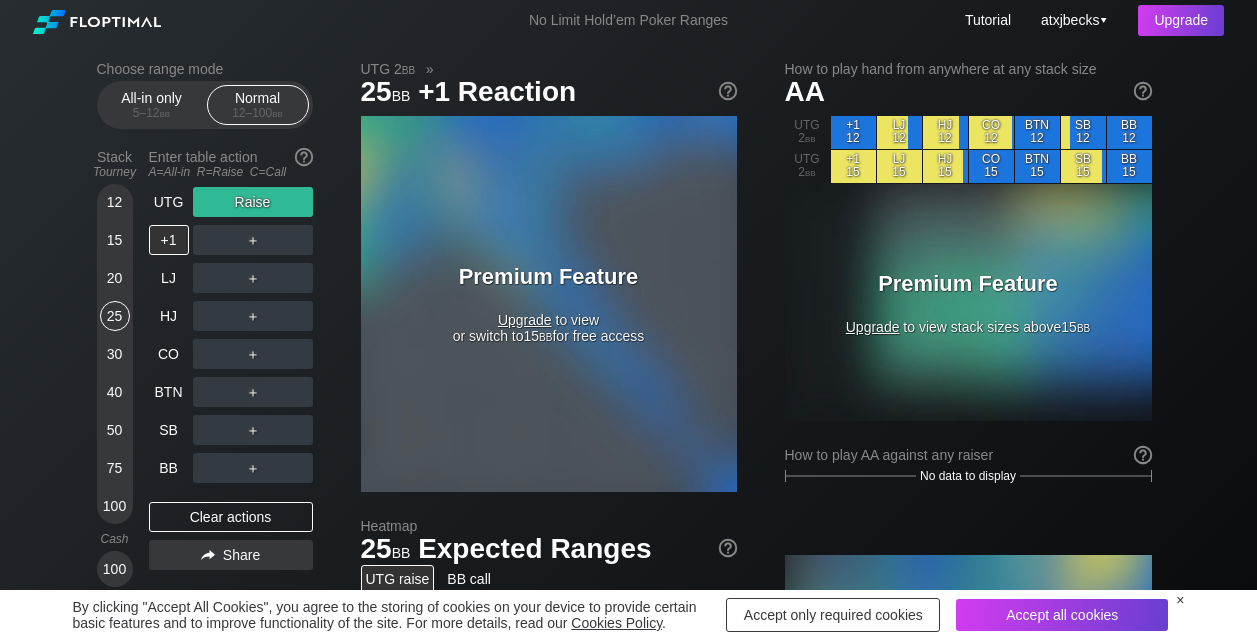 scroll, scrollTop: 0, scrollLeft: 0, axis: both 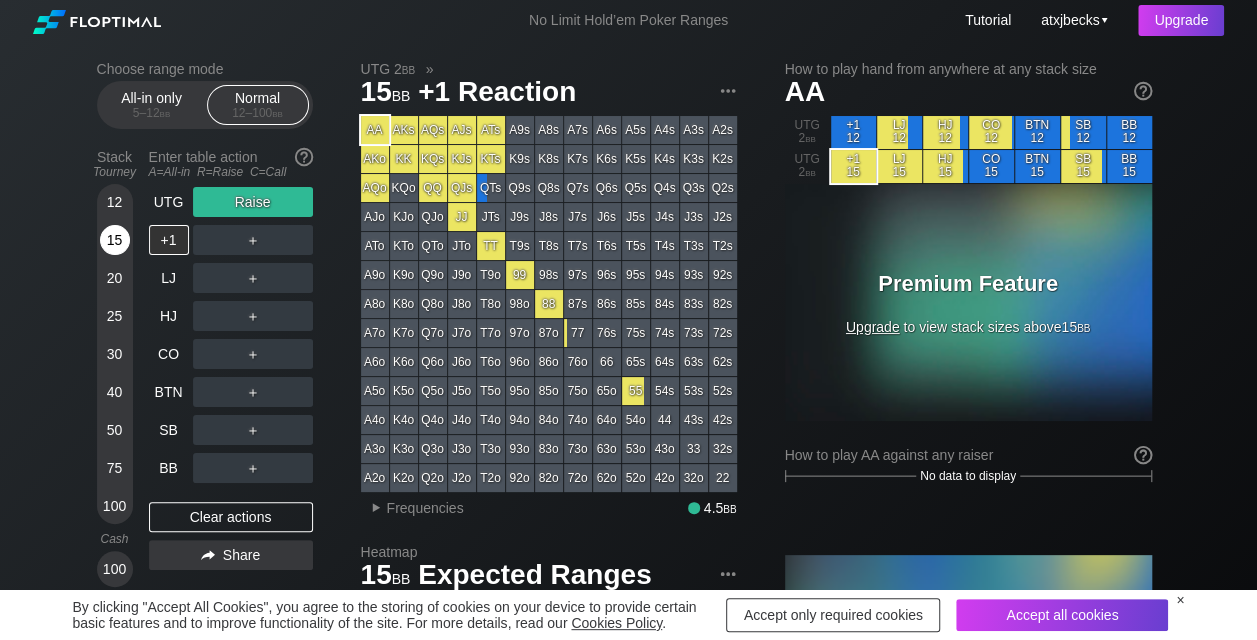 click on "15" at bounding box center (115, 240) 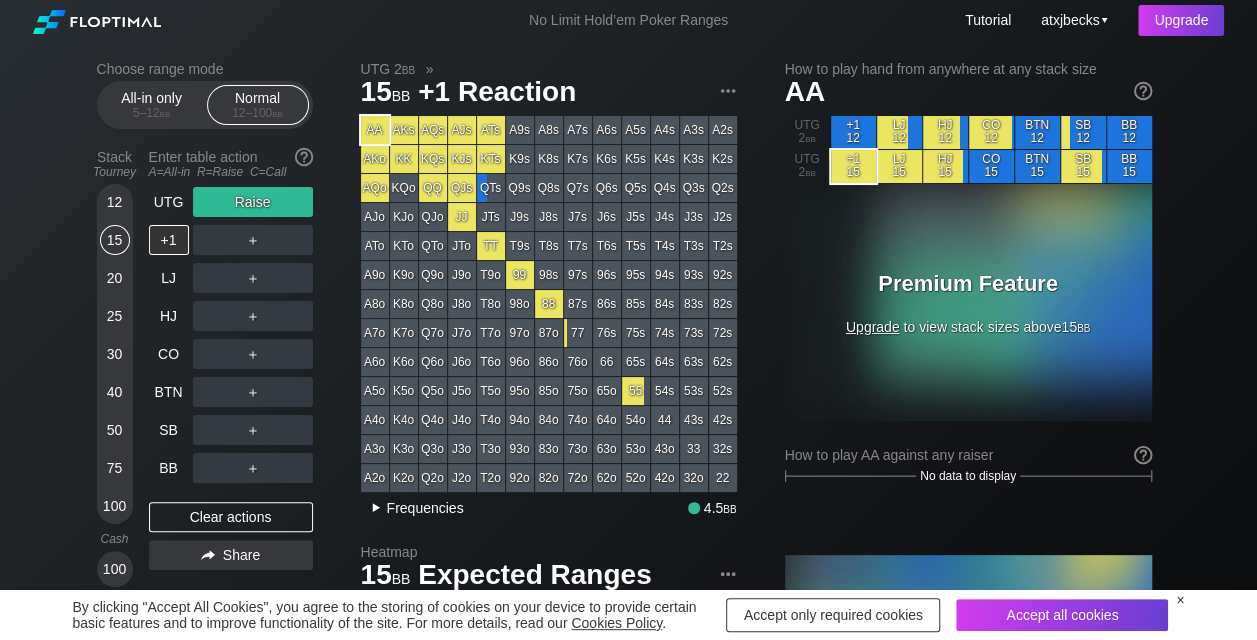 click on "▸" at bounding box center (376, 508) 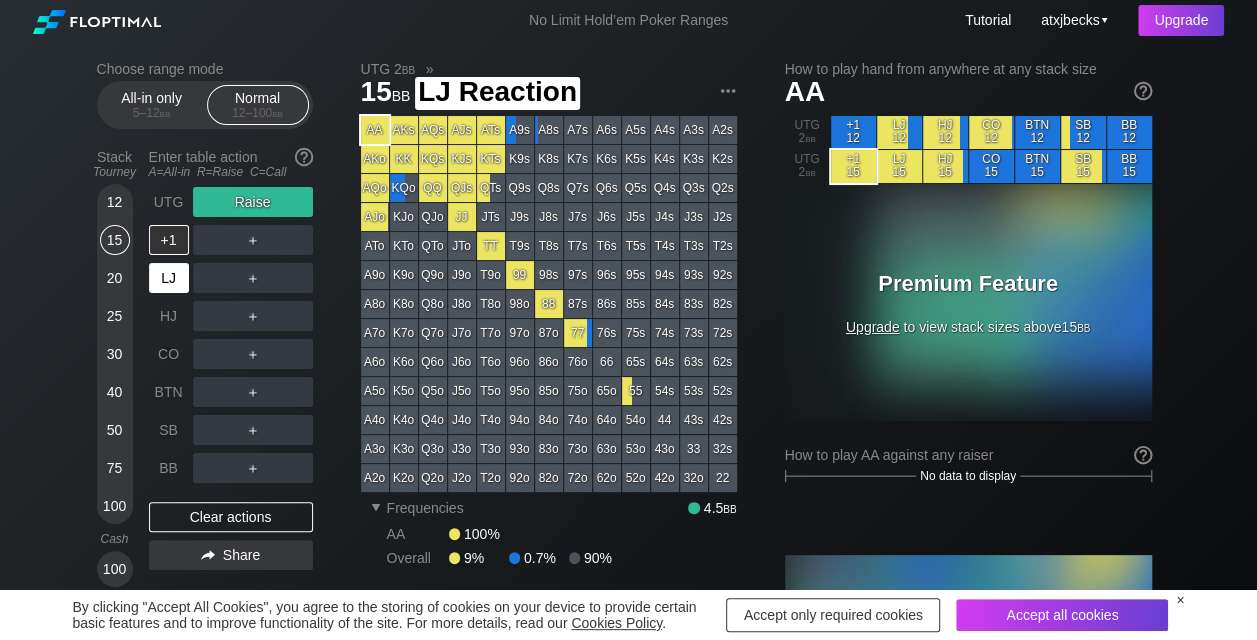 click on "LJ" at bounding box center [169, 278] 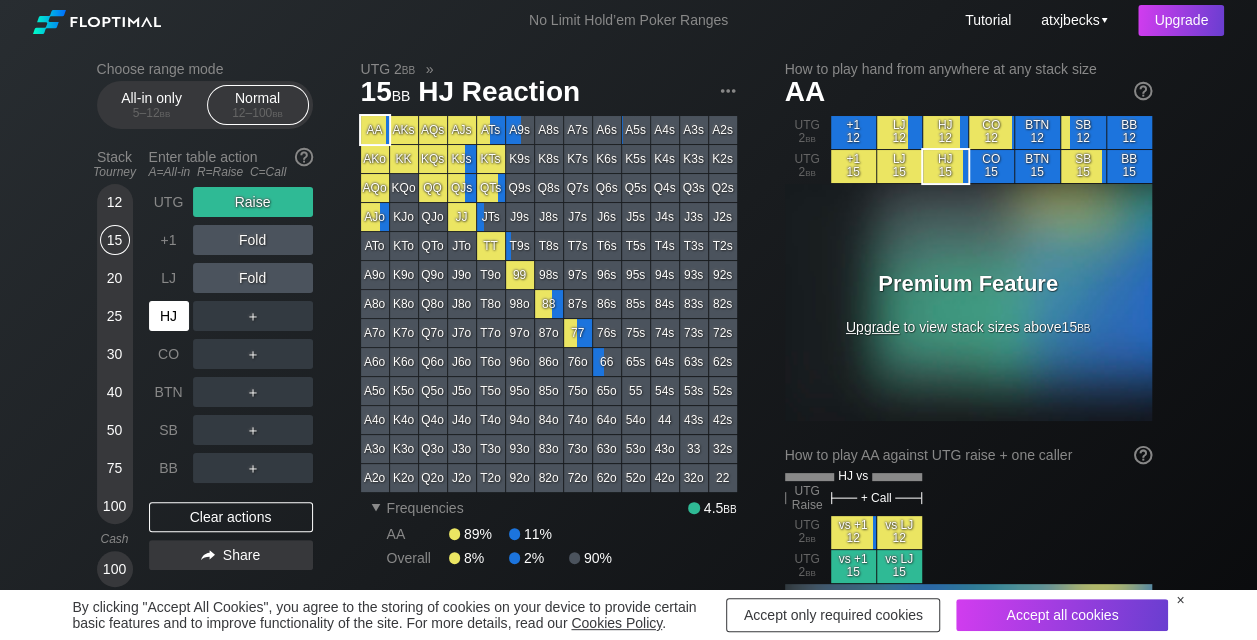 click on "HJ" at bounding box center [169, 316] 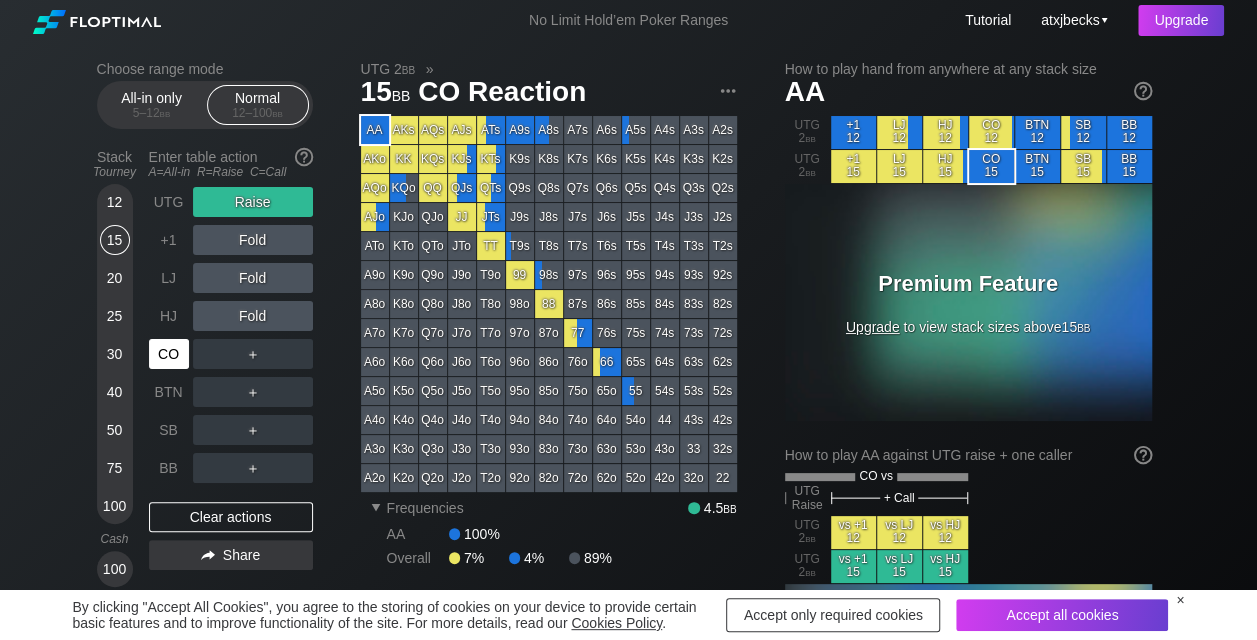 click on "CO" at bounding box center [169, 354] 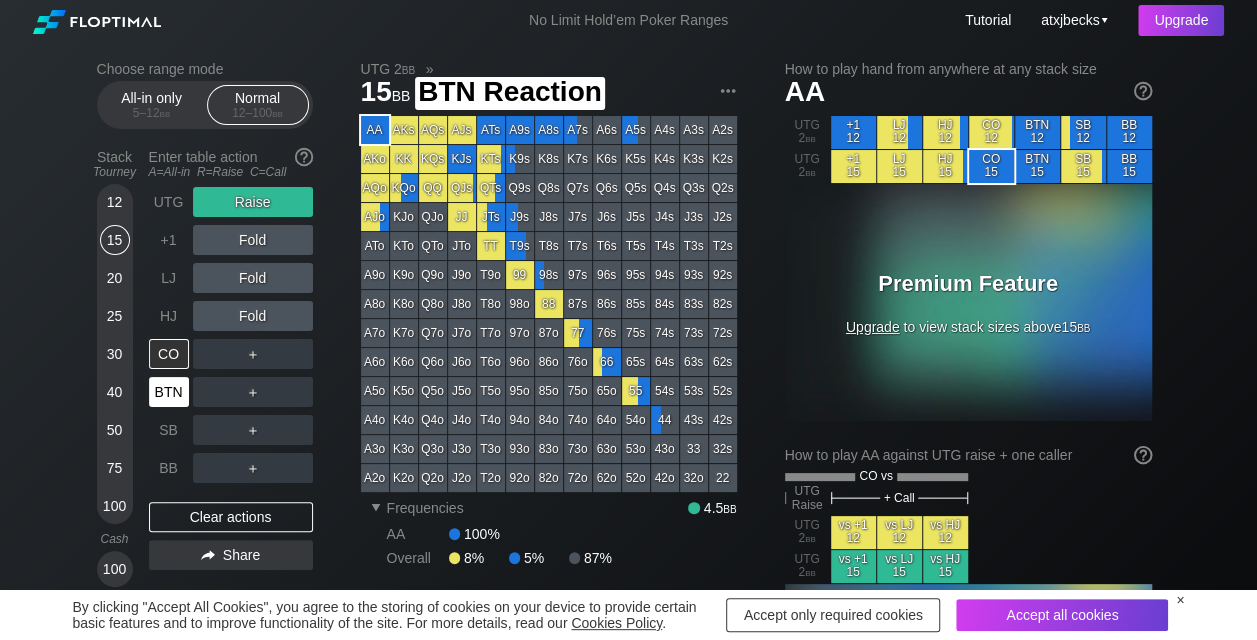 click on "BTN" at bounding box center (169, 392) 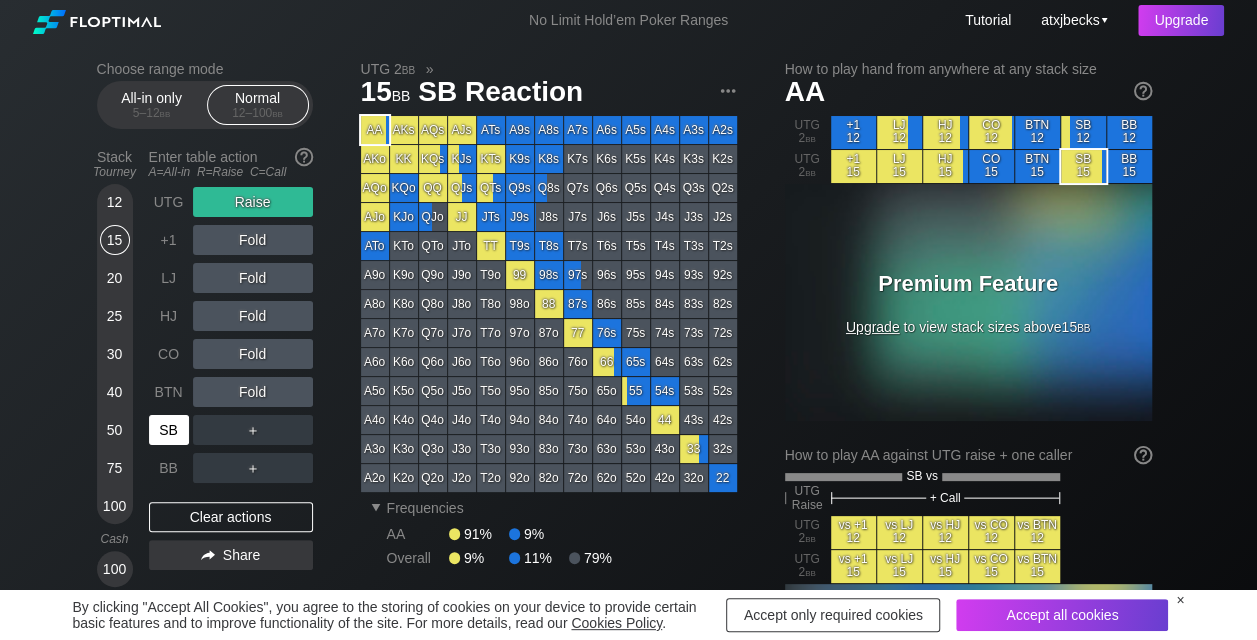 click on "SB" at bounding box center (169, 430) 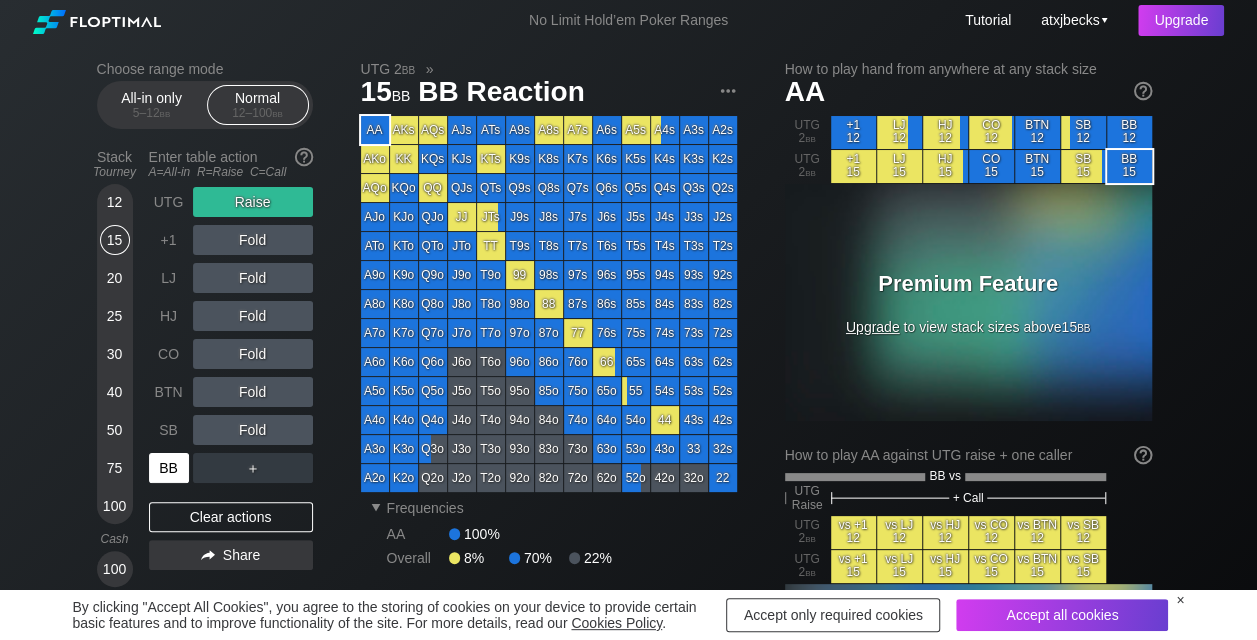 click on "BB" at bounding box center (169, 468) 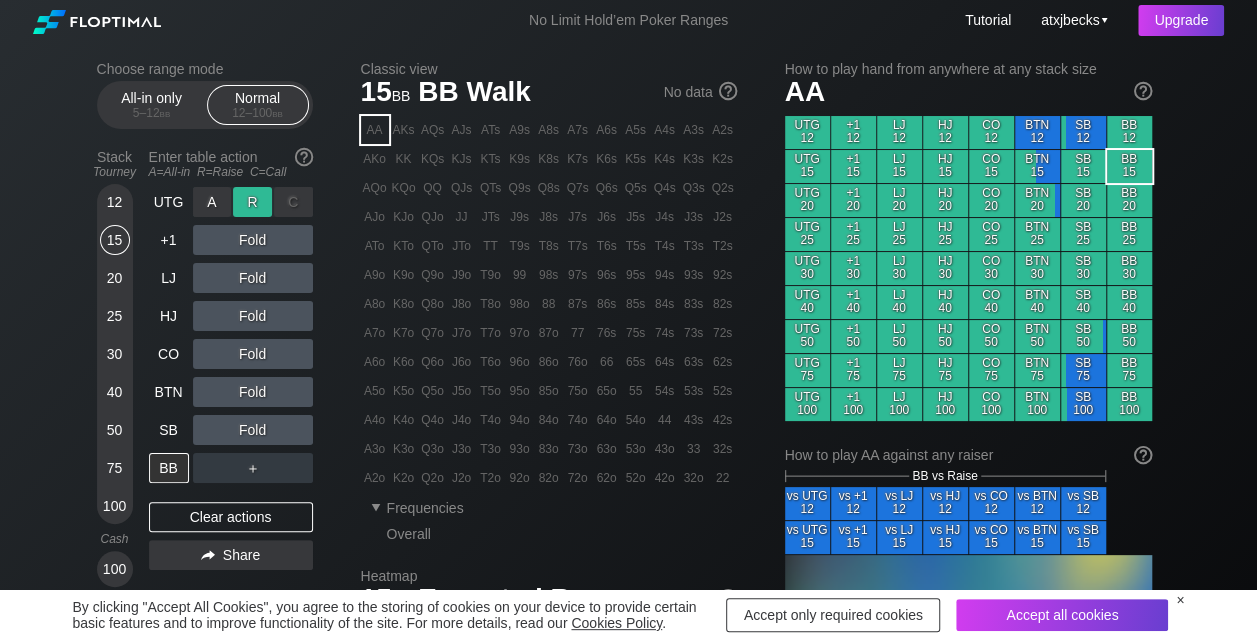 click on "R ✕" at bounding box center (252, 202) 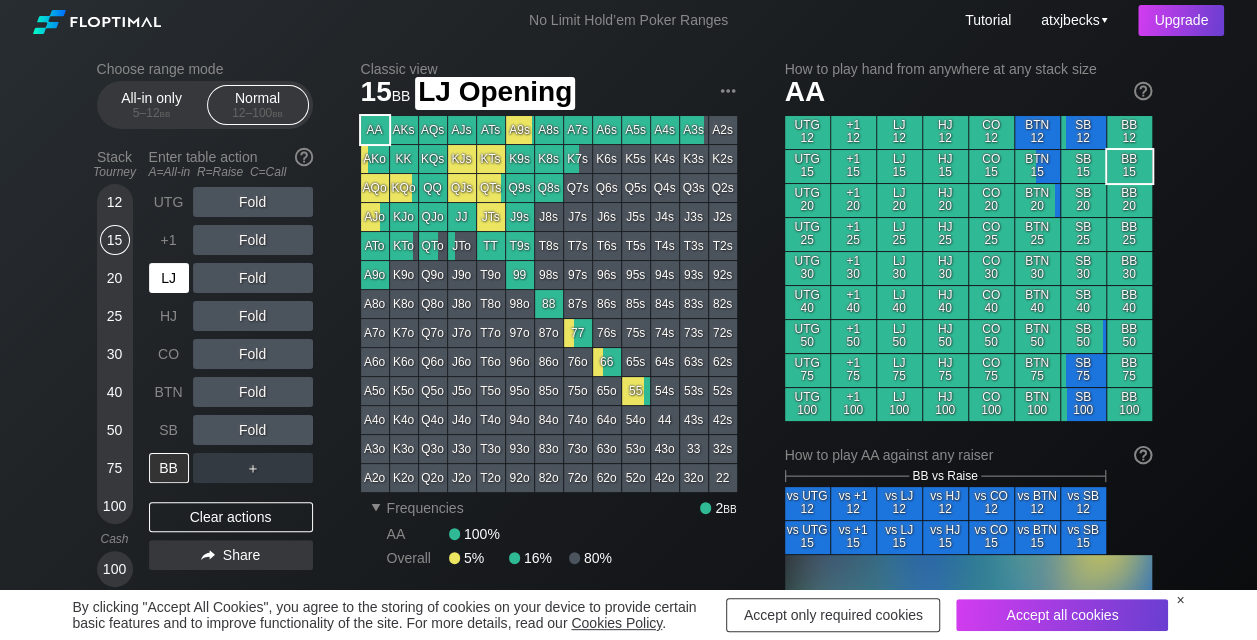 click on "LJ" at bounding box center [169, 278] 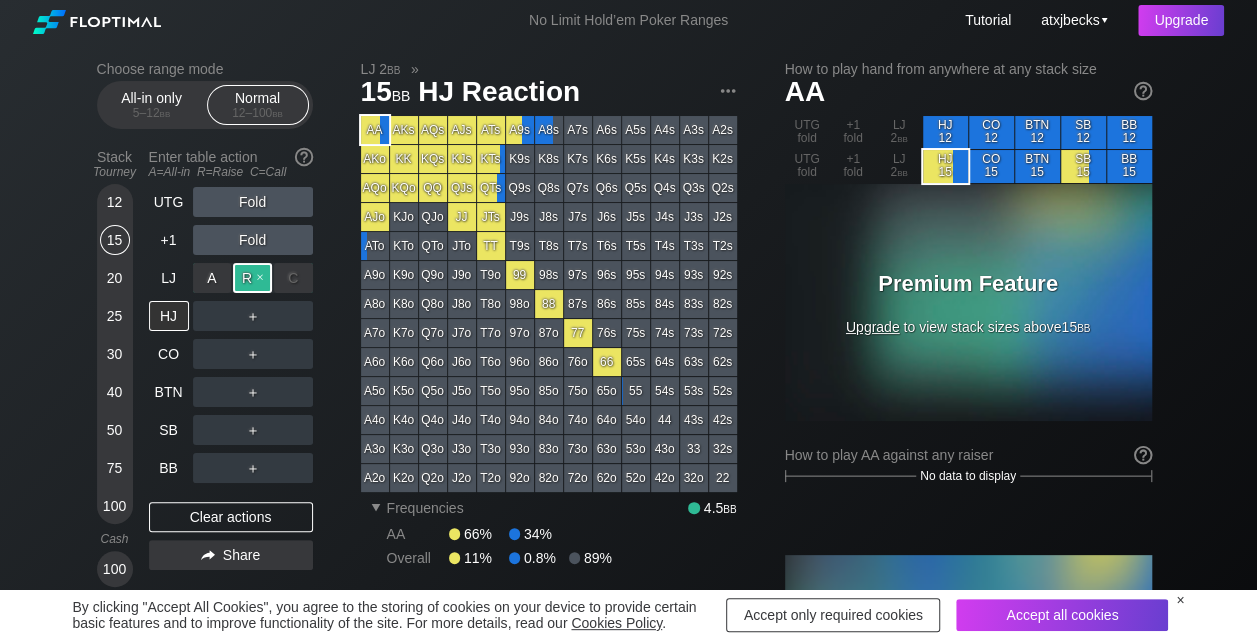 click on "R ✕" at bounding box center (252, 278) 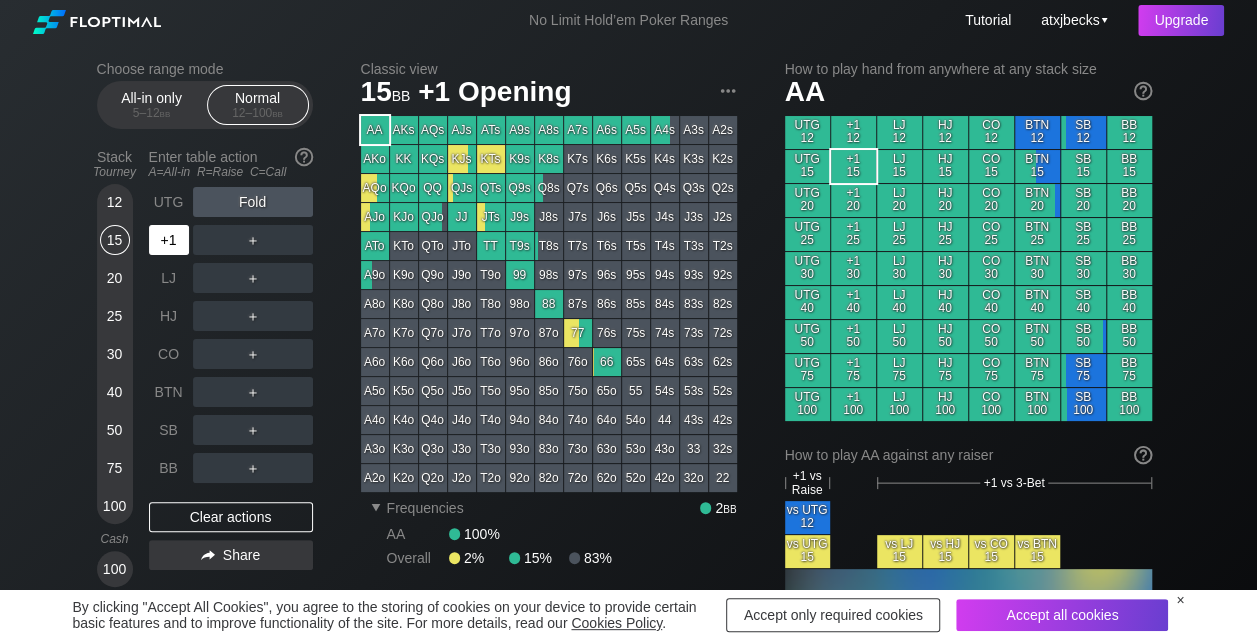 click on "+1" at bounding box center (169, 240) 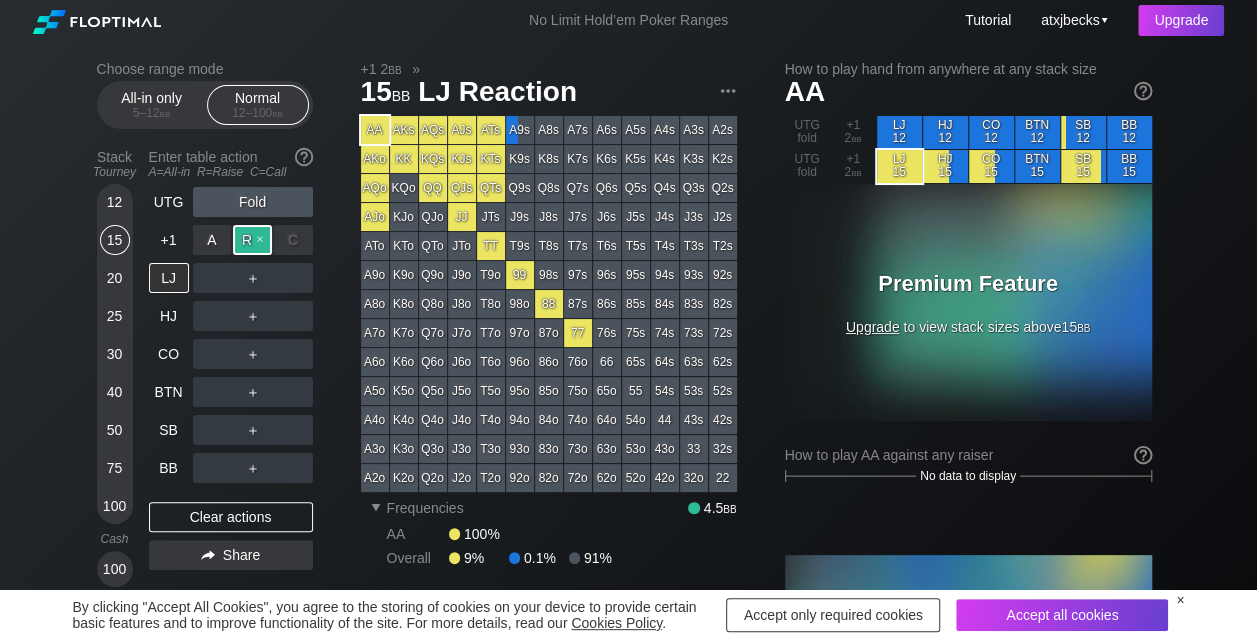 click on "R ✕" at bounding box center (252, 240) 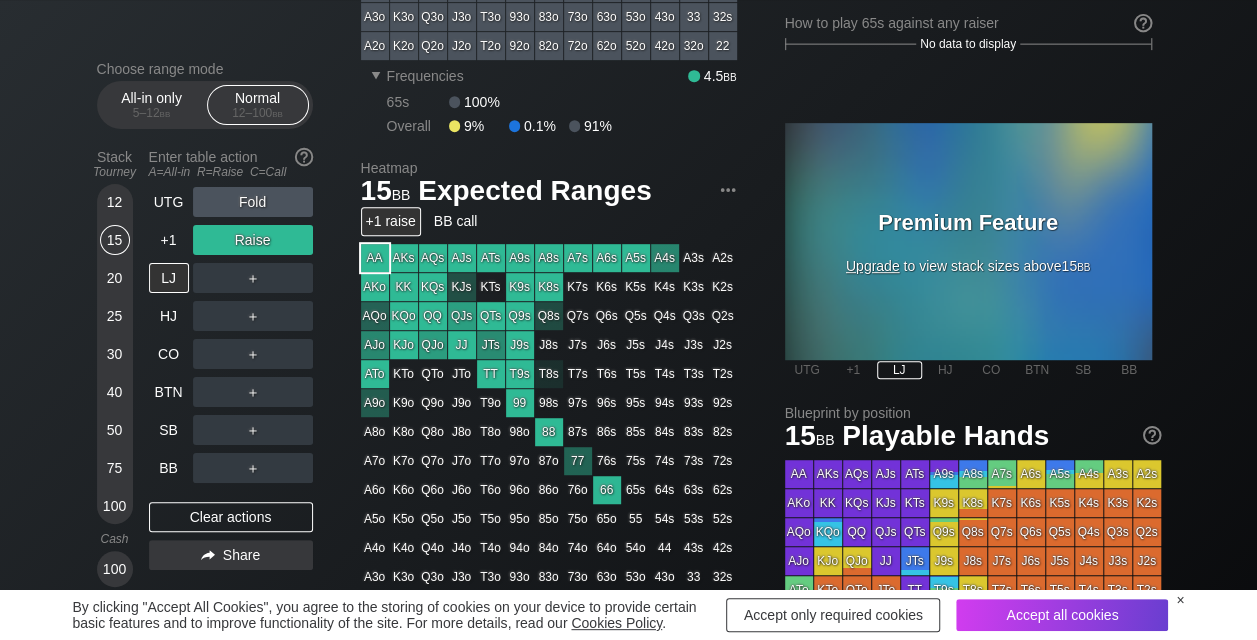 scroll, scrollTop: 433, scrollLeft: 0, axis: vertical 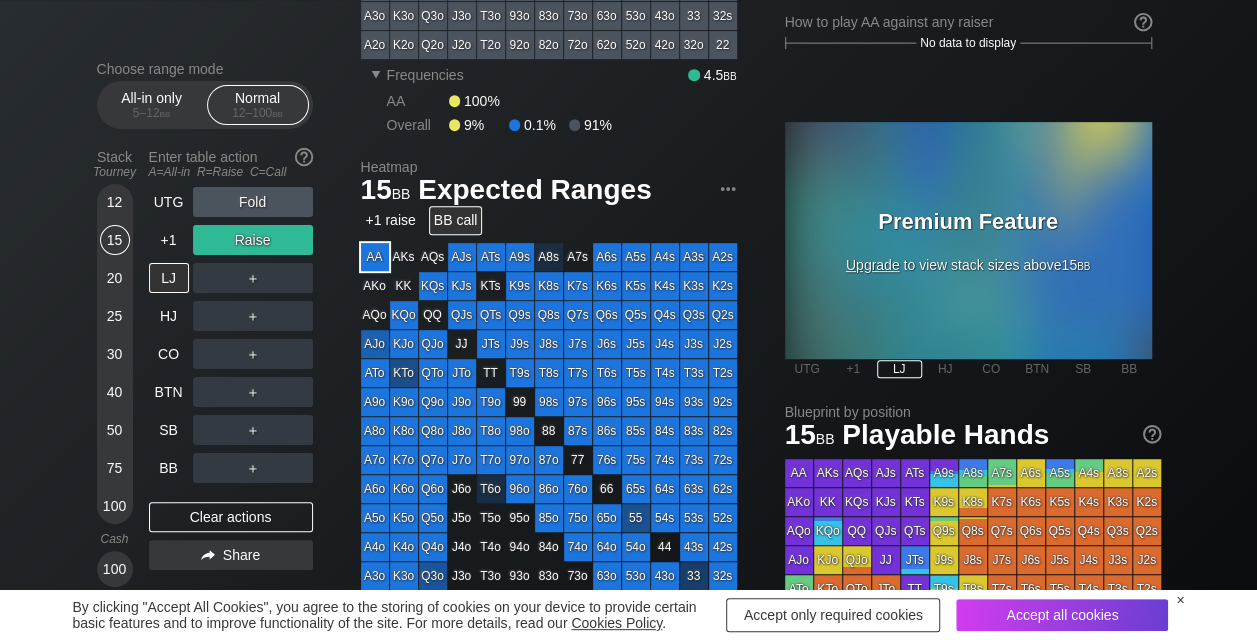 click on "BB call" at bounding box center [456, 220] 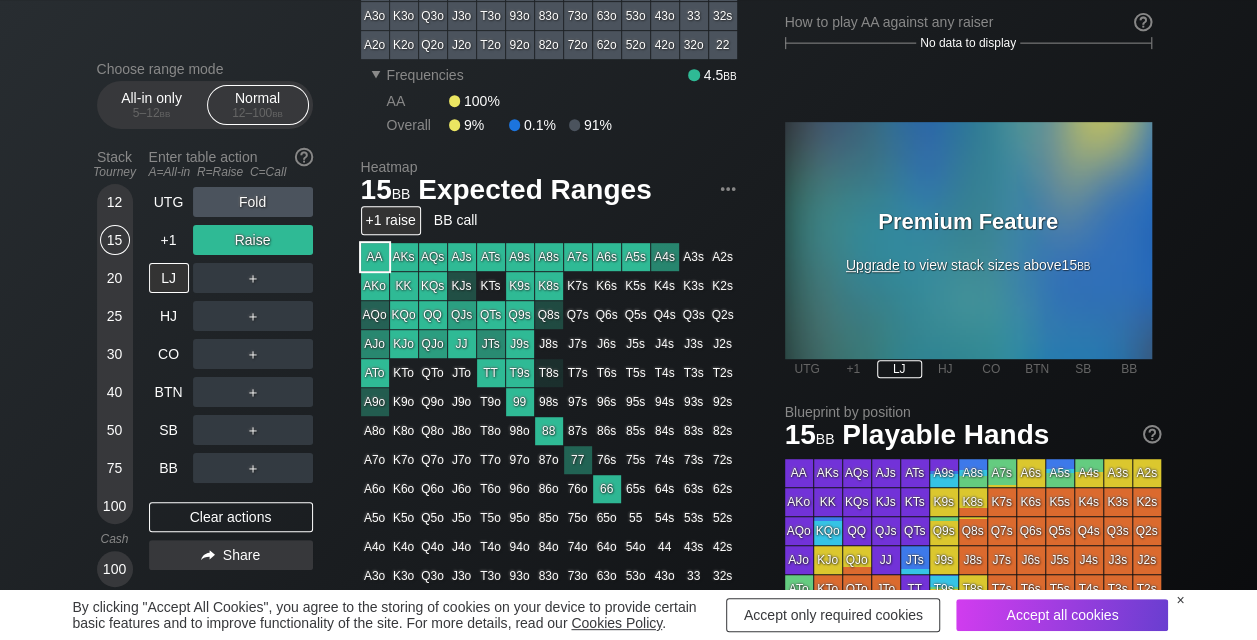click on "+1 raise" at bounding box center [391, 220] 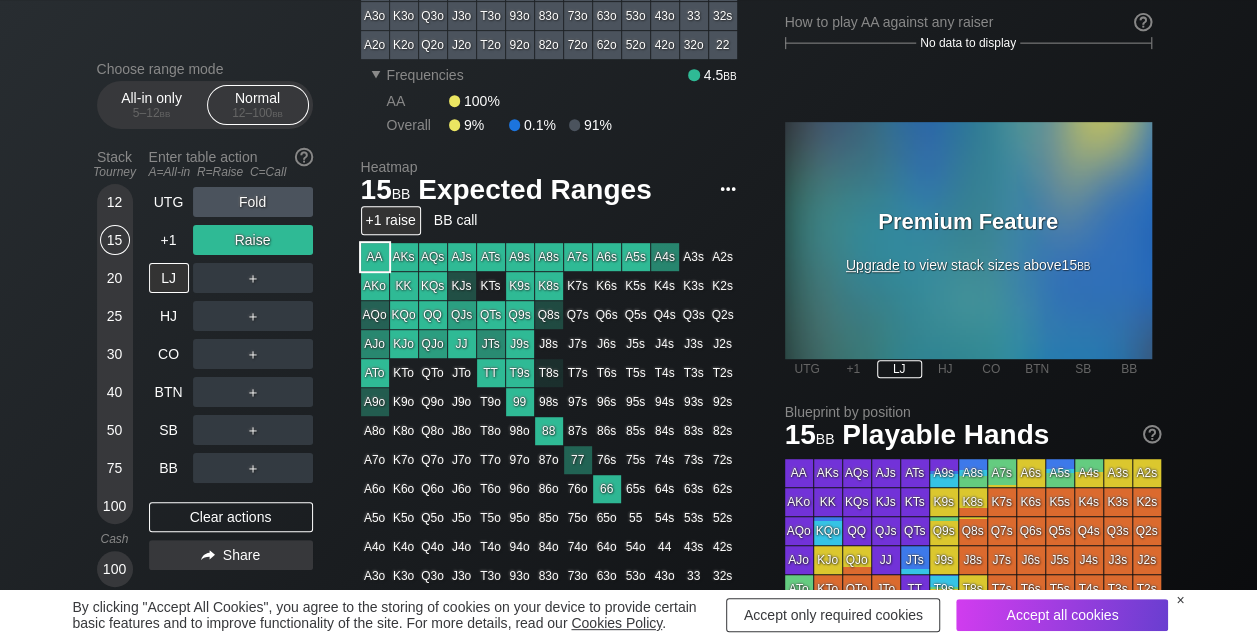 click at bounding box center (728, 189) 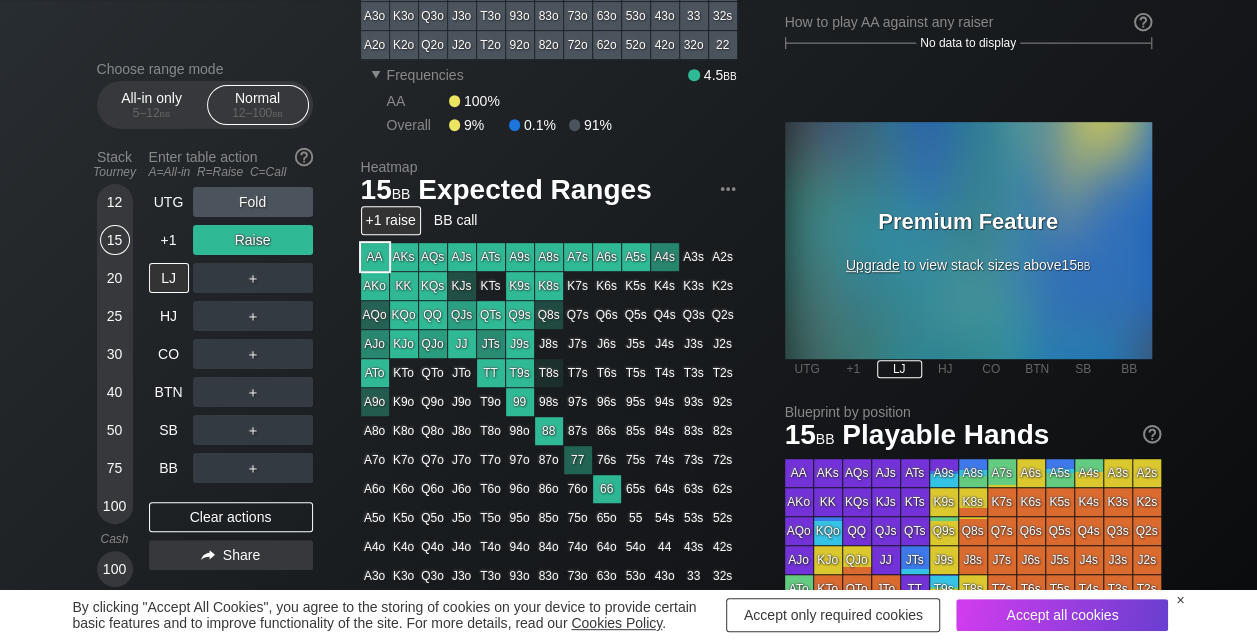 click on "Heatmap" at bounding box center [549, 167] 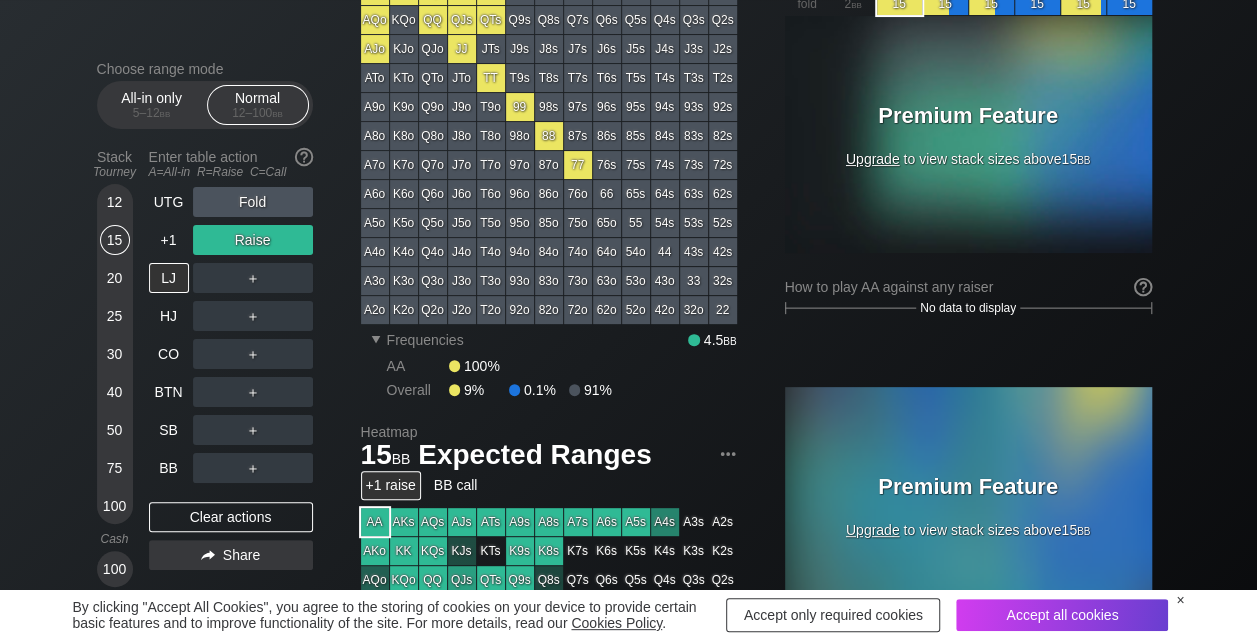 scroll, scrollTop: 0, scrollLeft: 0, axis: both 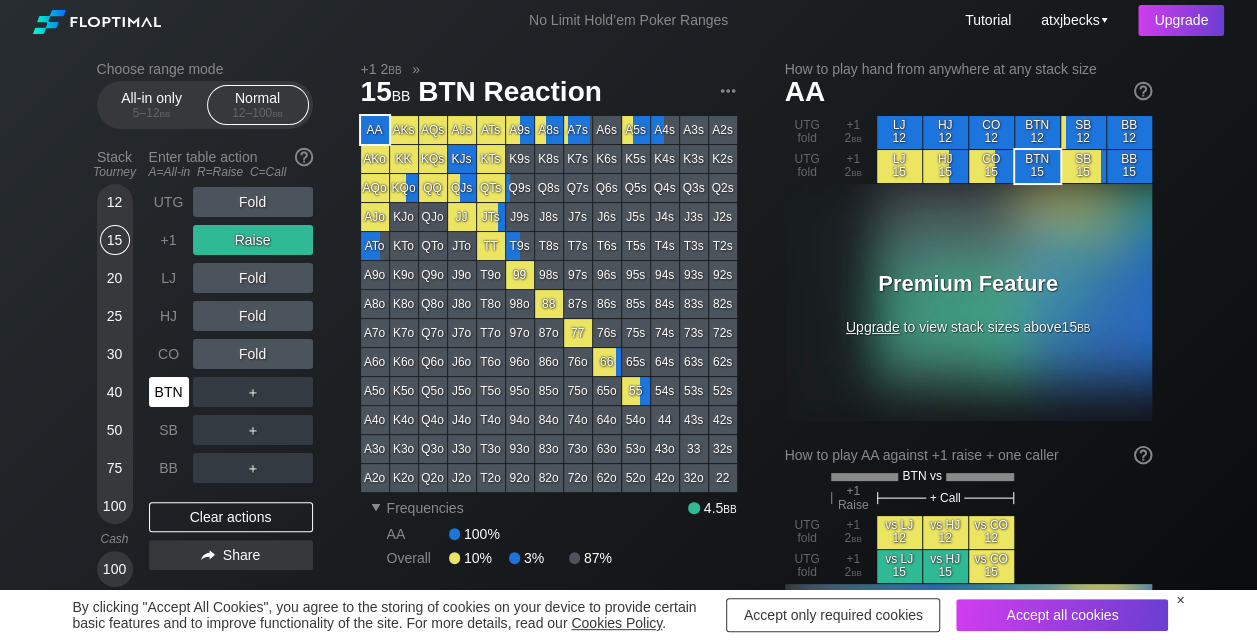 click on "BTN" at bounding box center [169, 392] 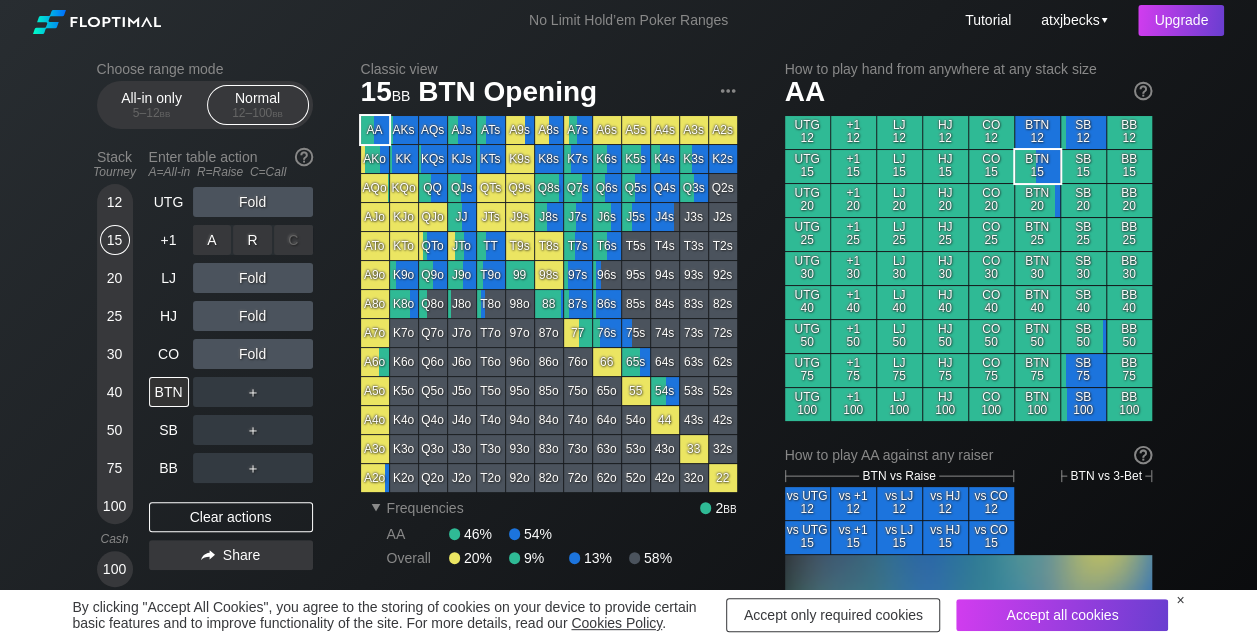 click on "R ✕" at bounding box center [252, 240] 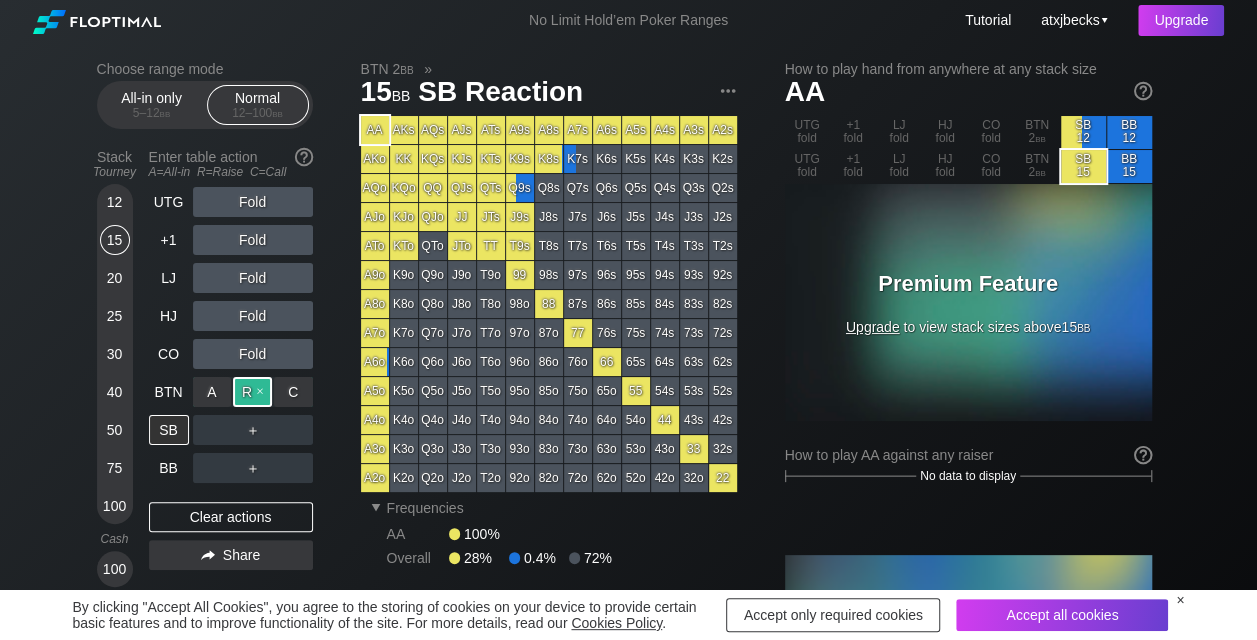 click on "R ✕" at bounding box center [252, 392] 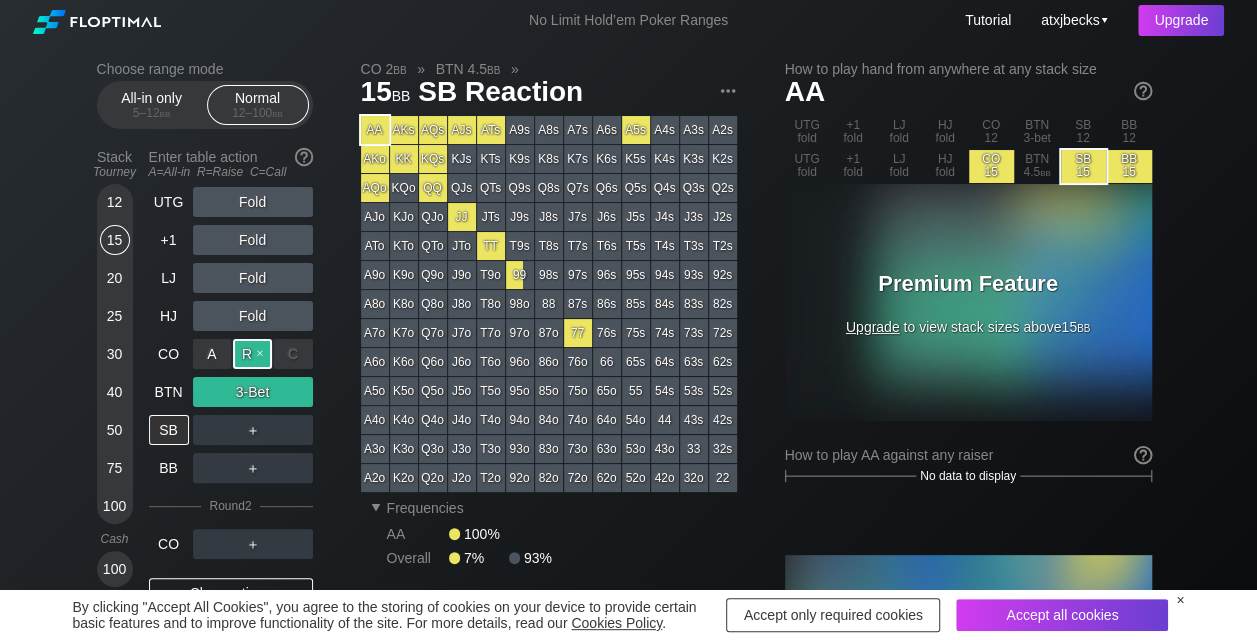 click on "R ✕" at bounding box center (252, 354) 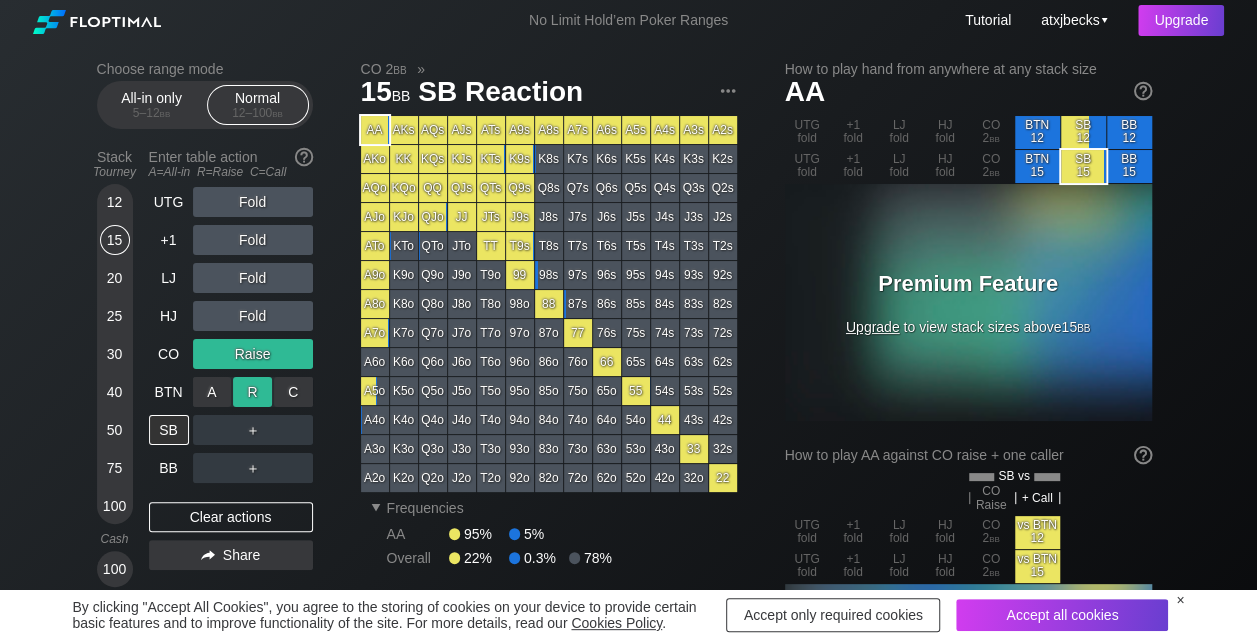 click on "R ✕" at bounding box center [252, 392] 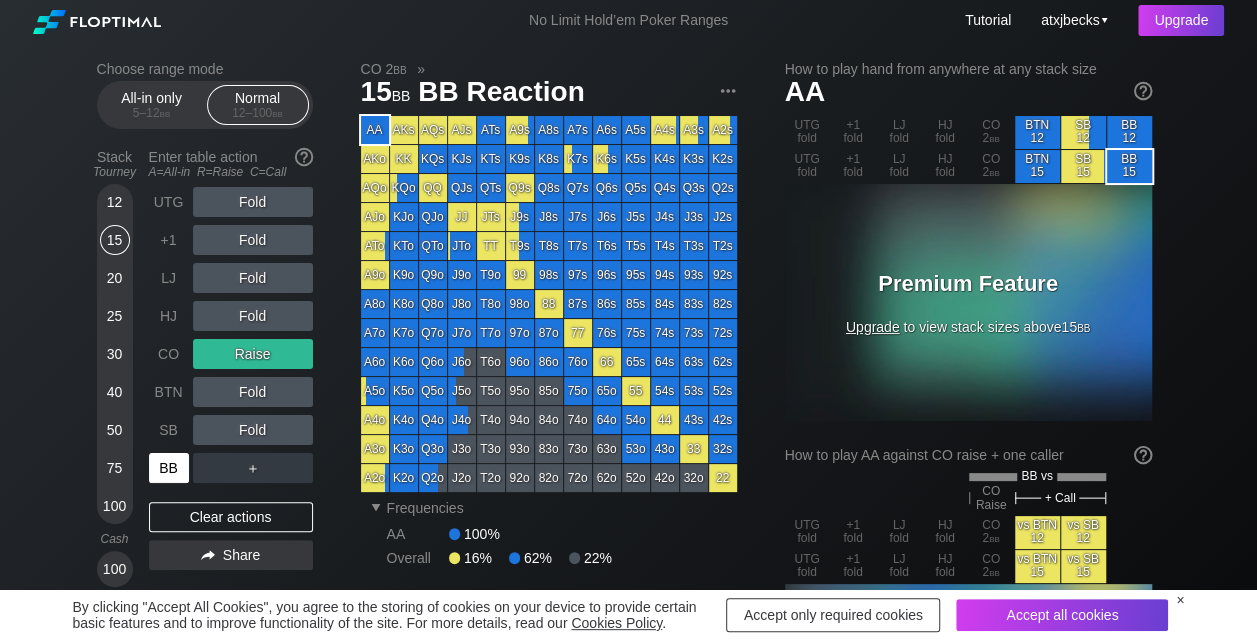 click on "BB" at bounding box center (169, 468) 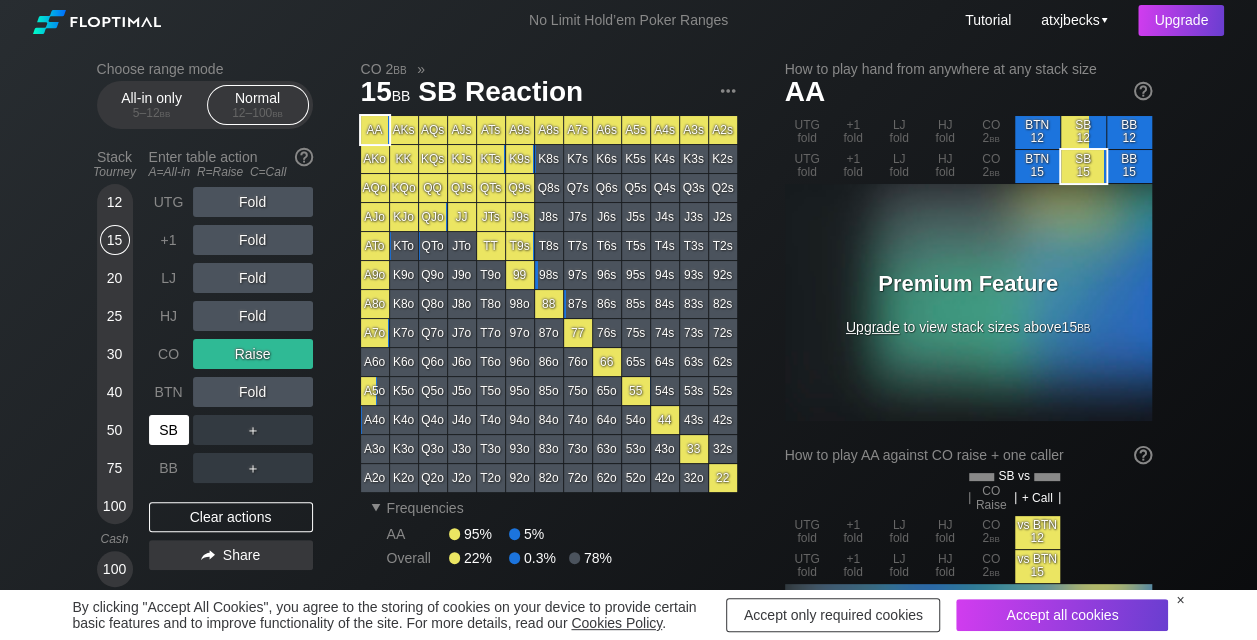 click on "SB" at bounding box center [169, 430] 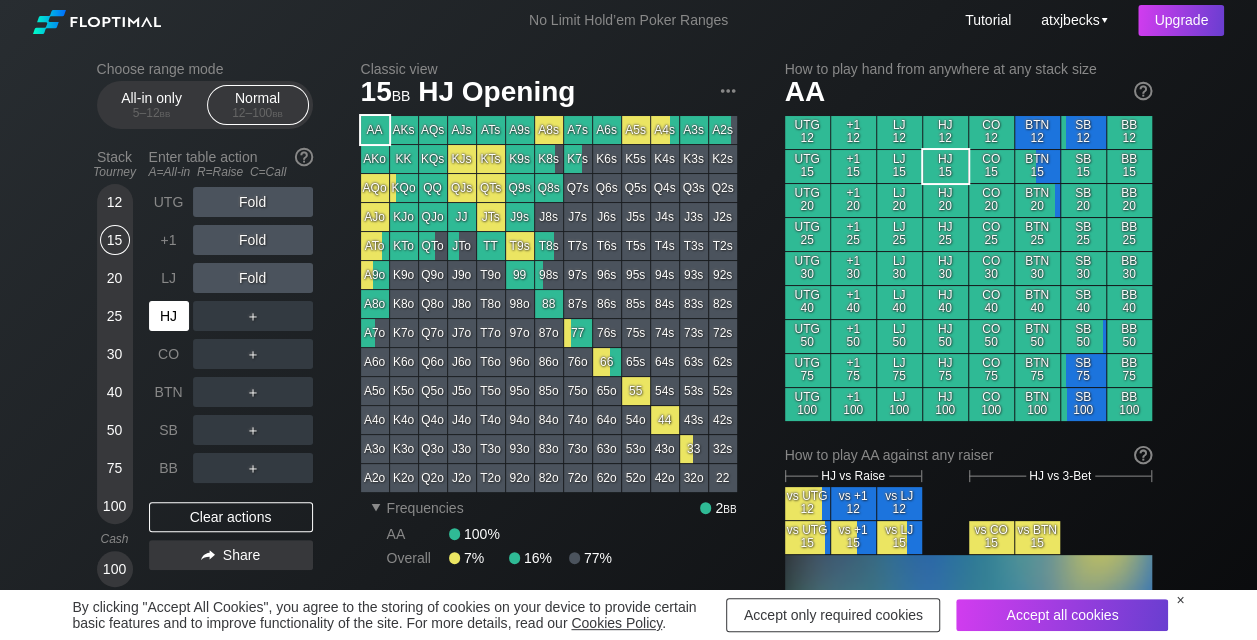 click on "HJ" at bounding box center [169, 316] 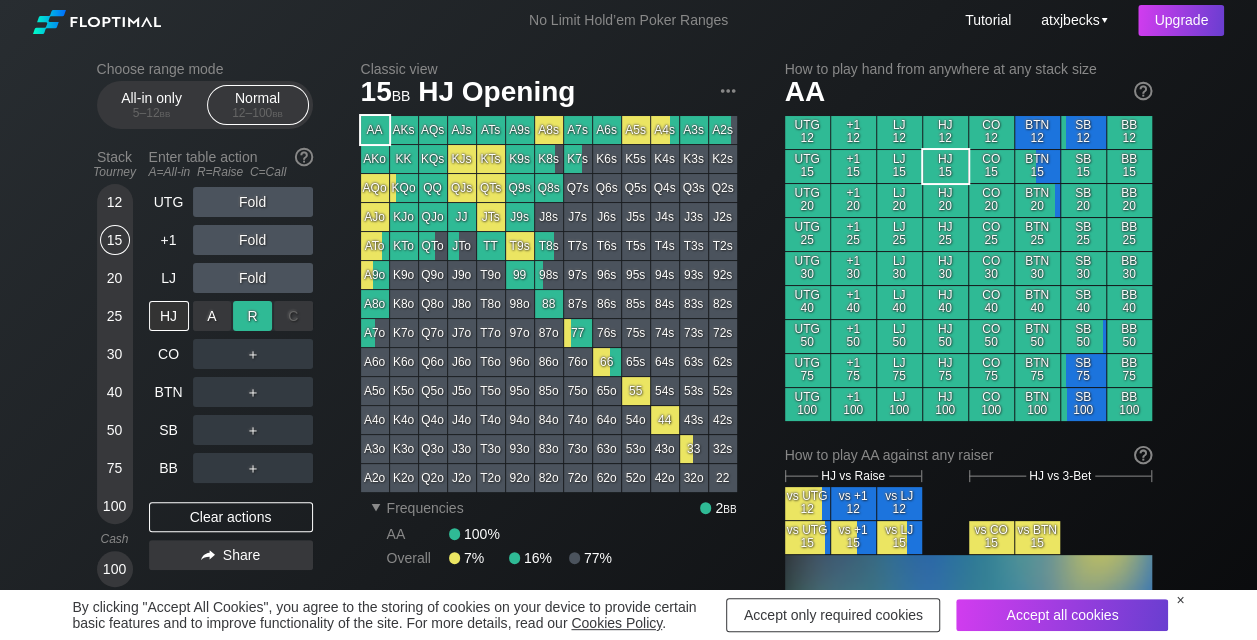 click on "R ✕" at bounding box center (252, 316) 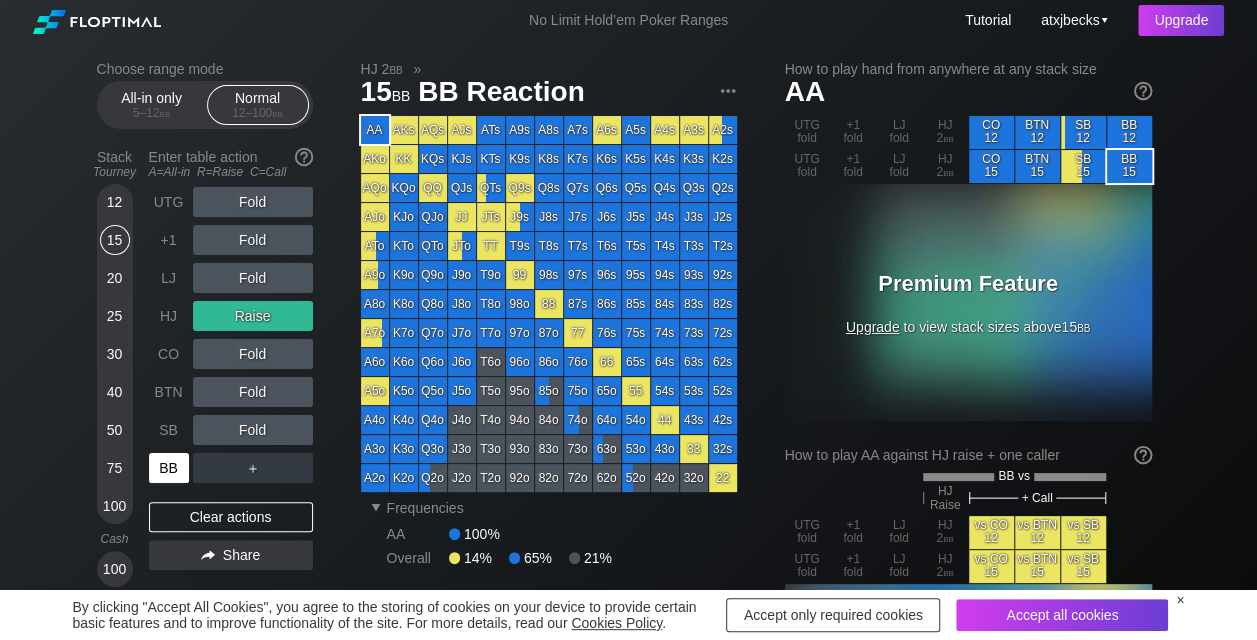 click on "BB" at bounding box center [169, 468] 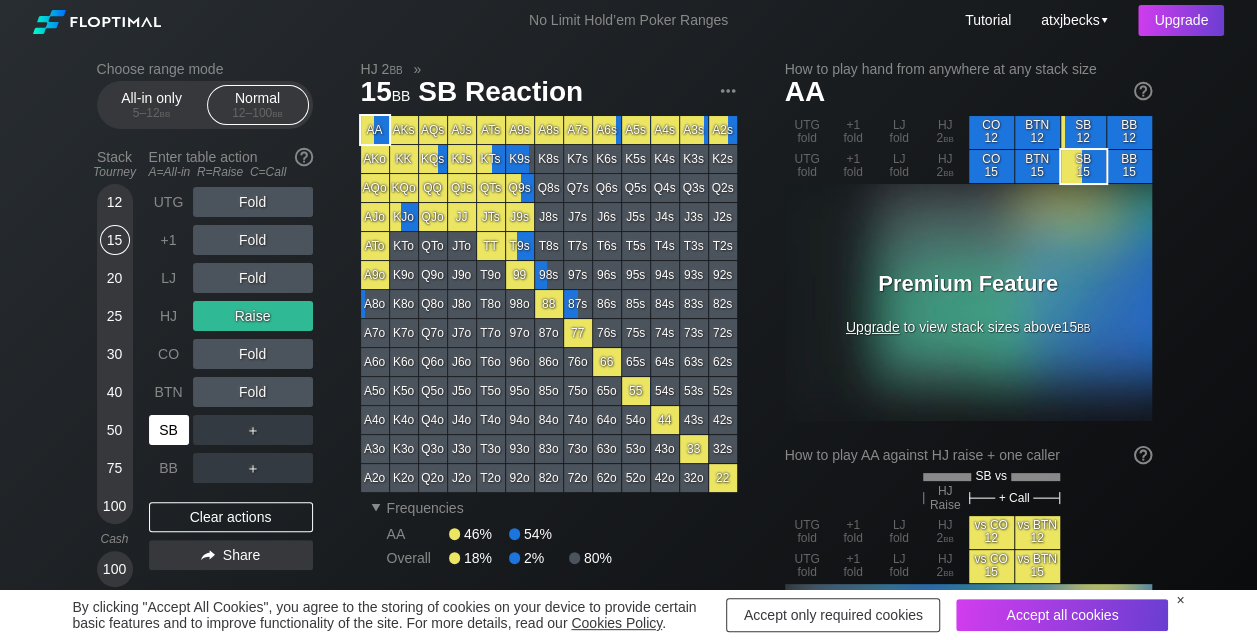 click on "SB" at bounding box center [169, 430] 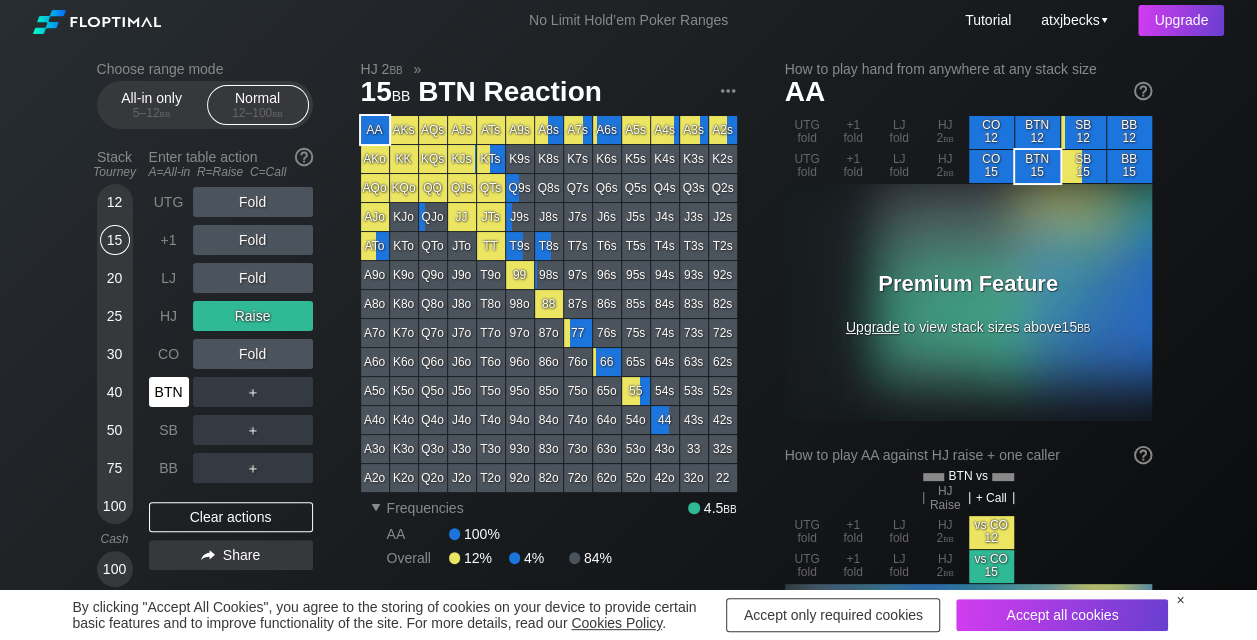 click on "BTN" at bounding box center [169, 392] 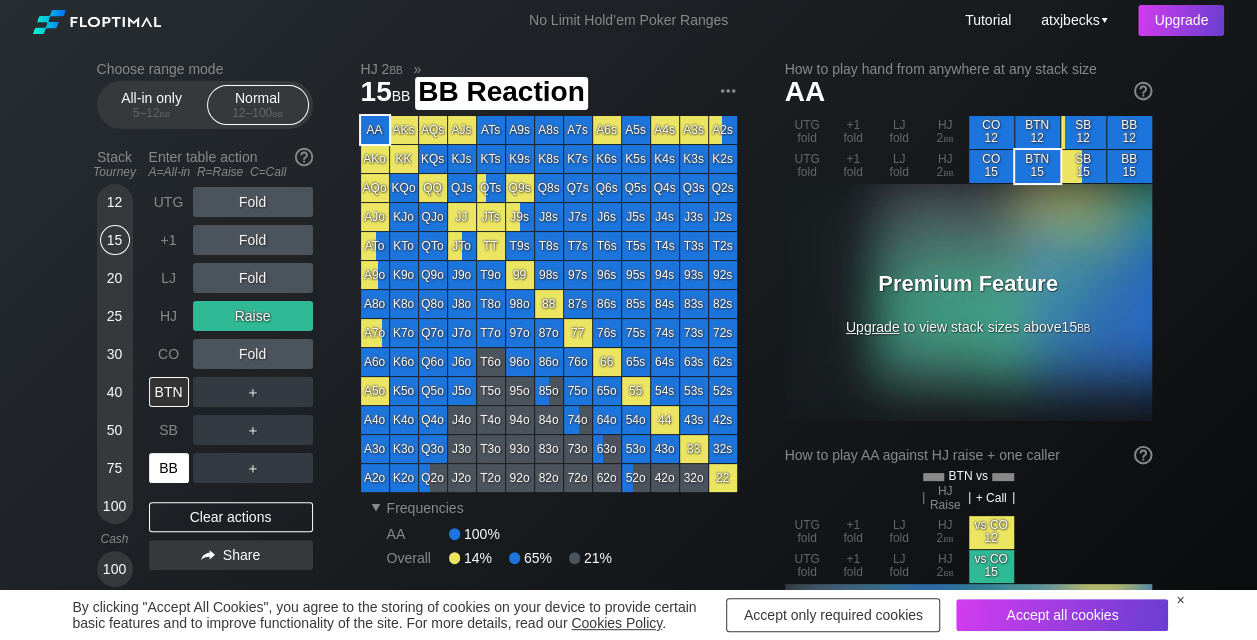 click on "BB" at bounding box center (169, 468) 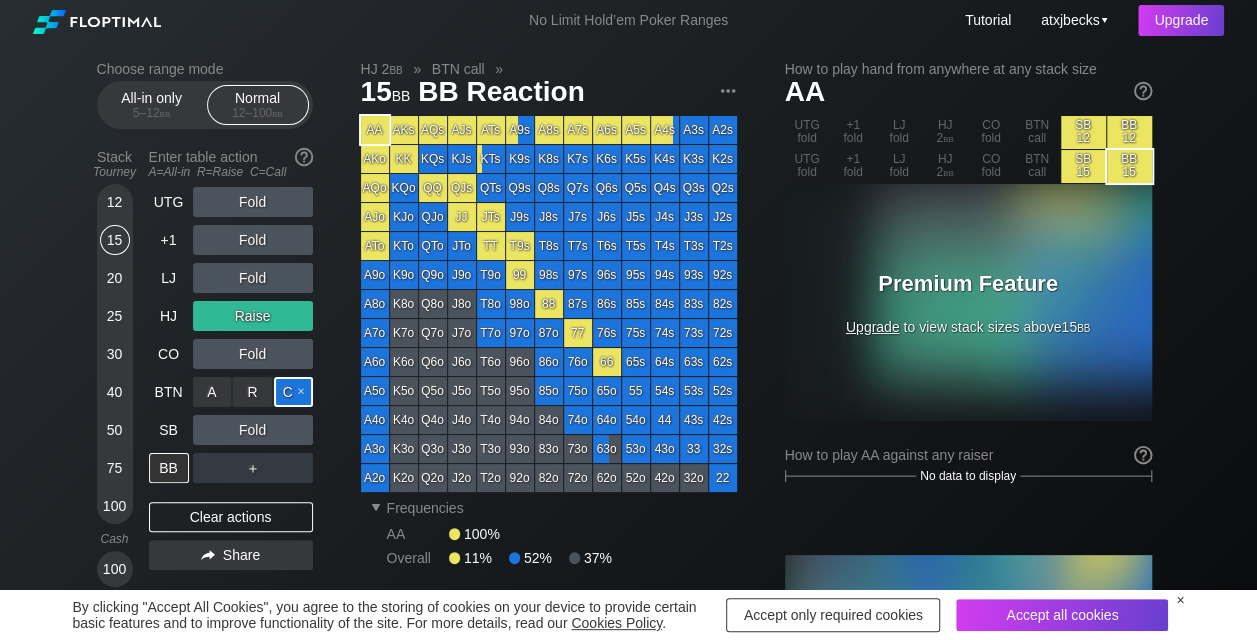 click on "C ✕" at bounding box center [293, 392] 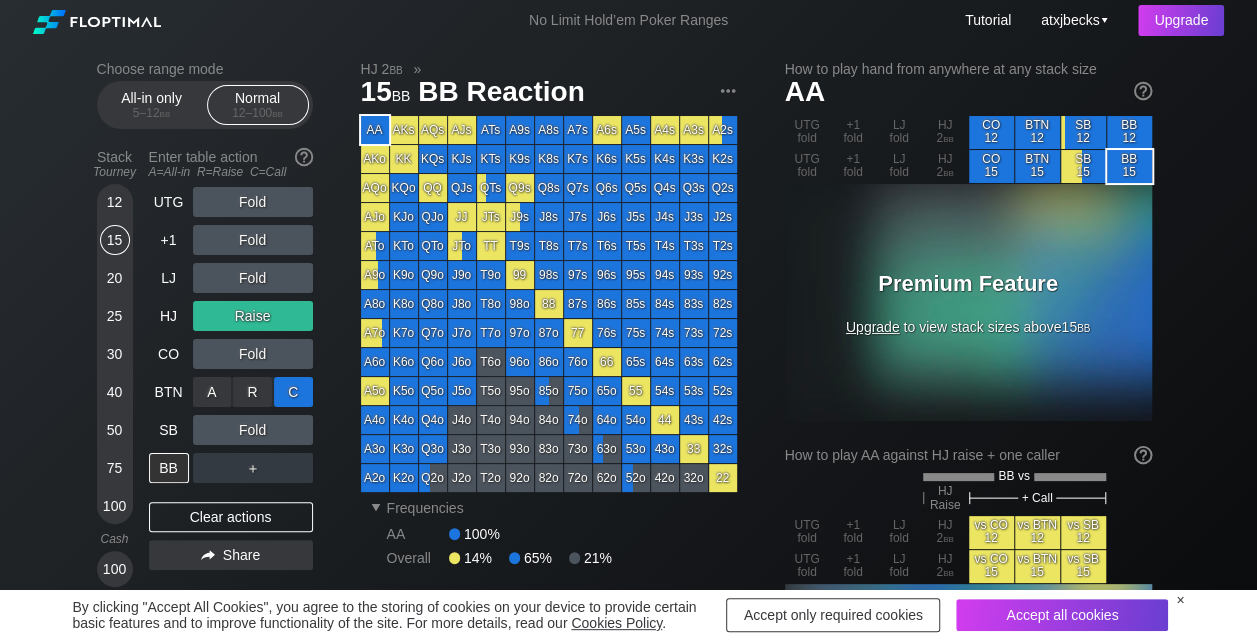 click on "C ✕" at bounding box center (293, 392) 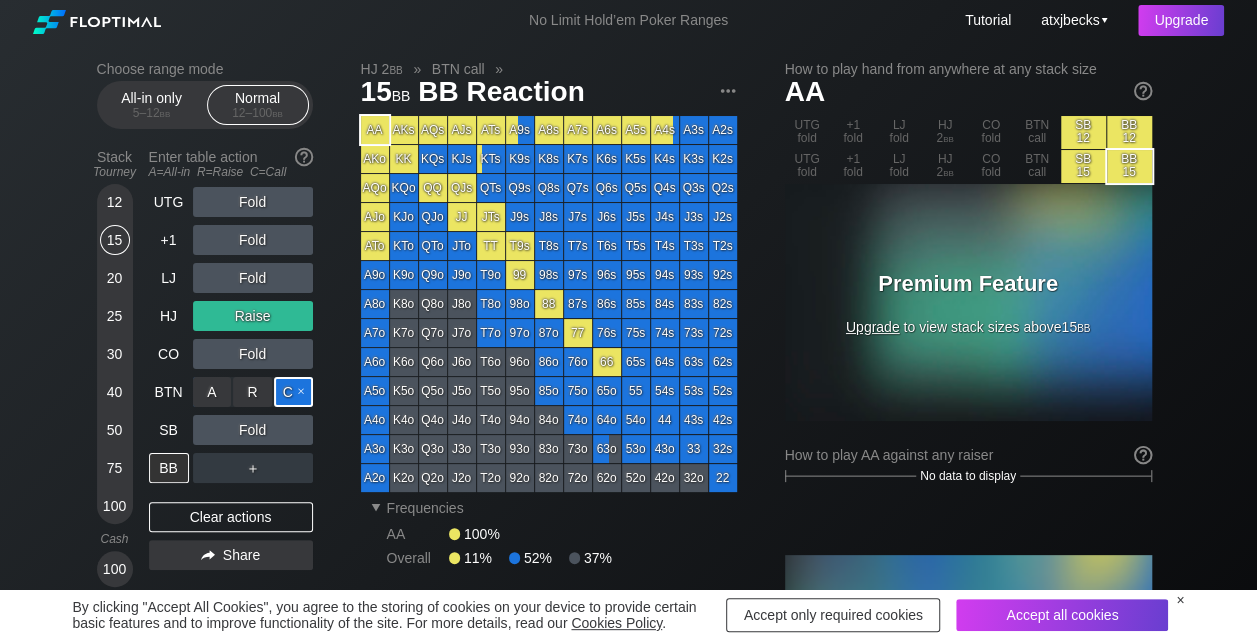 click on "C ✕" at bounding box center (293, 392) 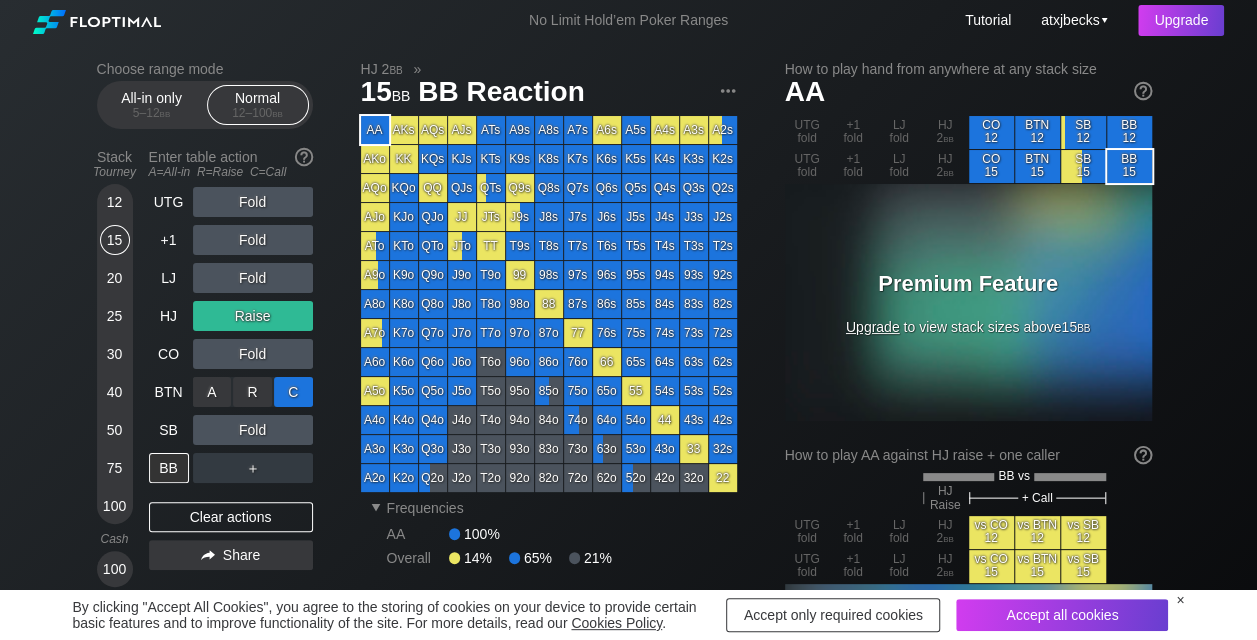 click on "C ✕" at bounding box center [293, 392] 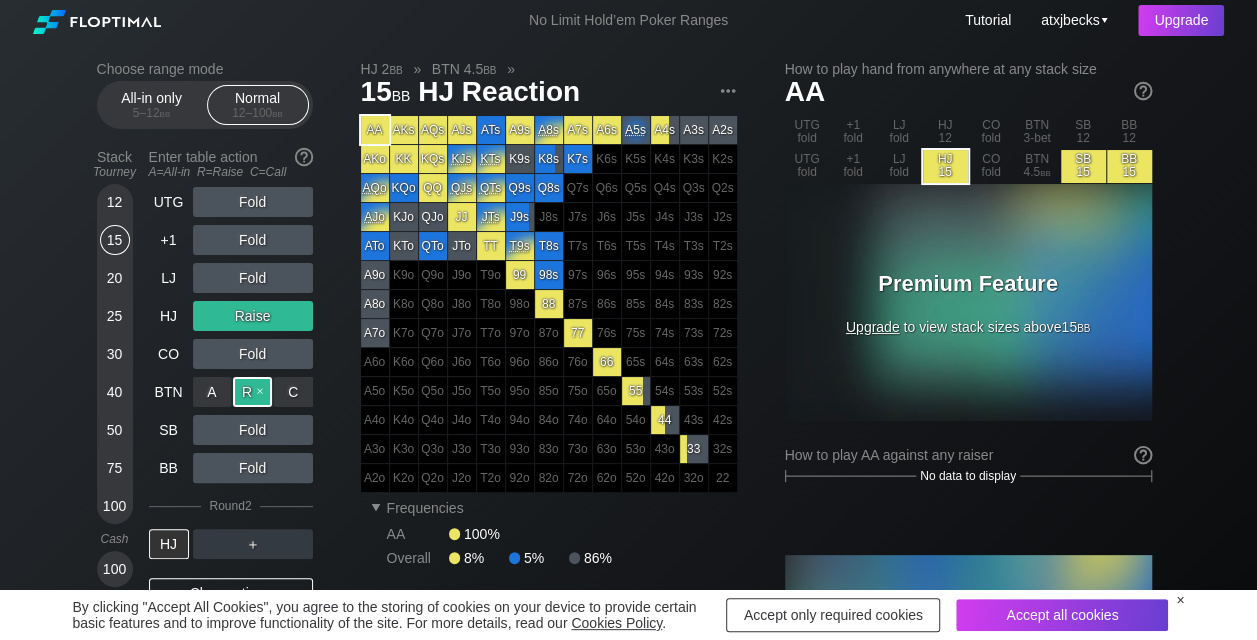 click on "R ✕" at bounding box center [252, 392] 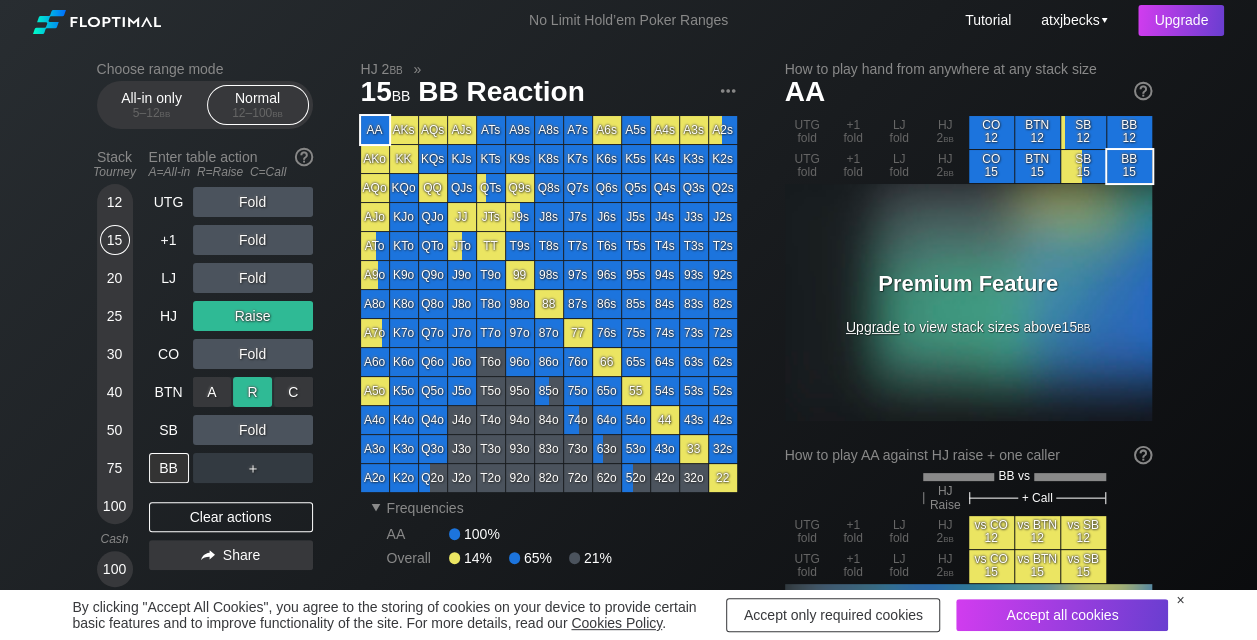 click on "R ✕" at bounding box center [252, 392] 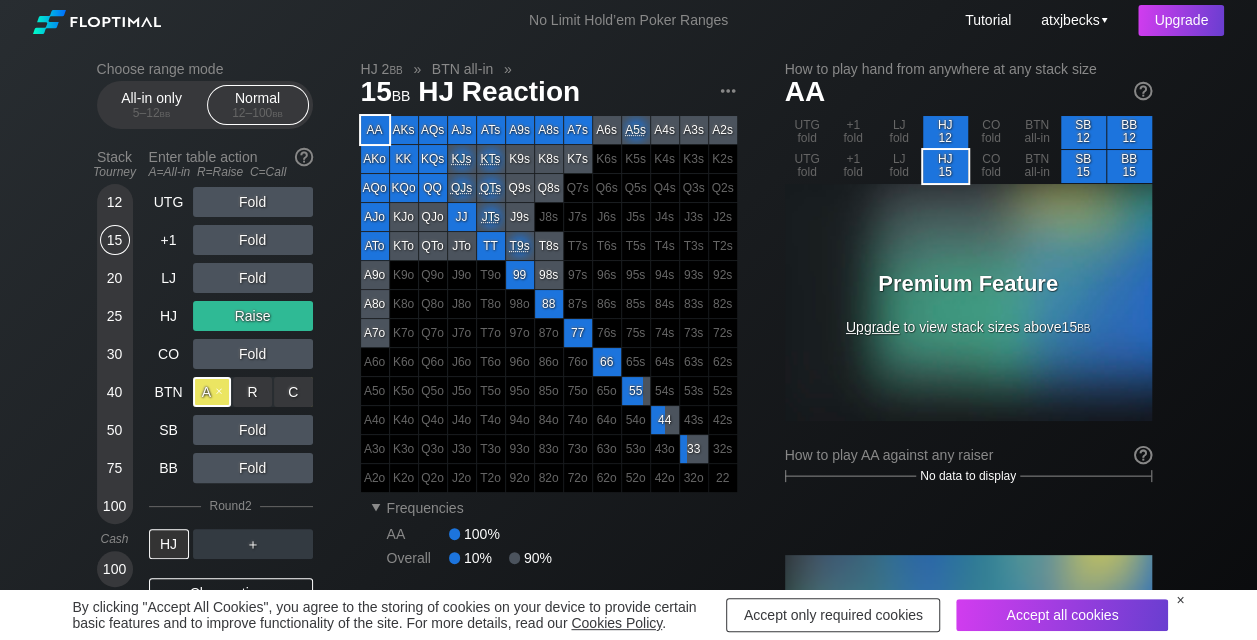 click on "A ✕" at bounding box center [212, 392] 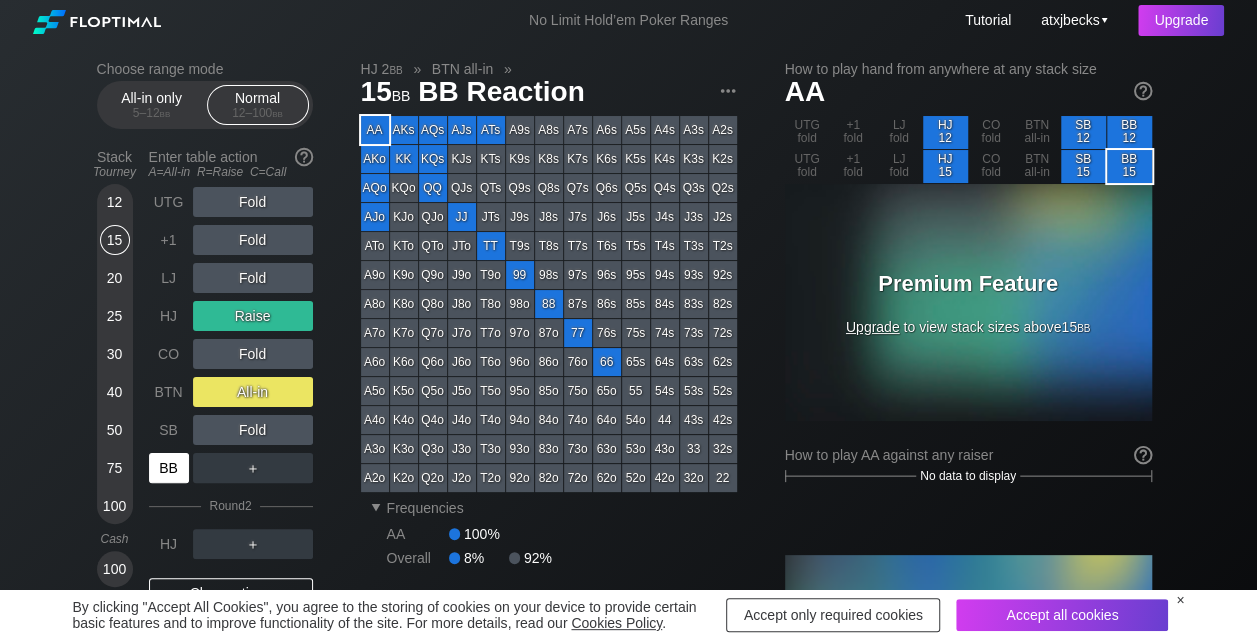 click on "BB" at bounding box center [169, 468] 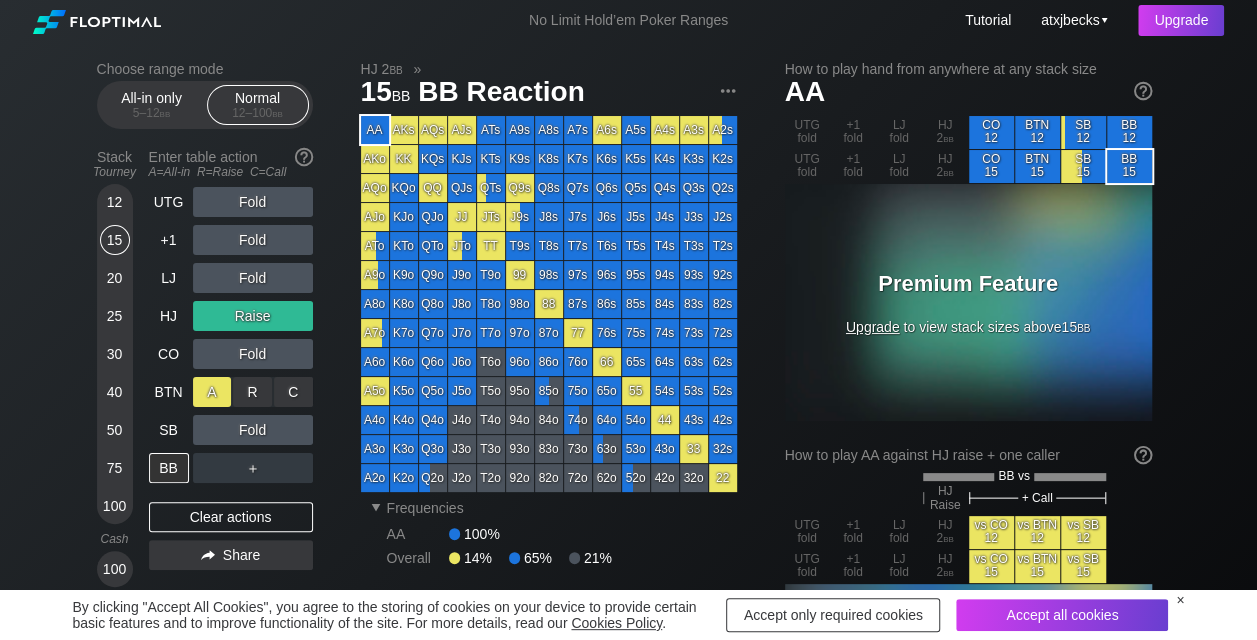 click on "A ✕" at bounding box center (212, 392) 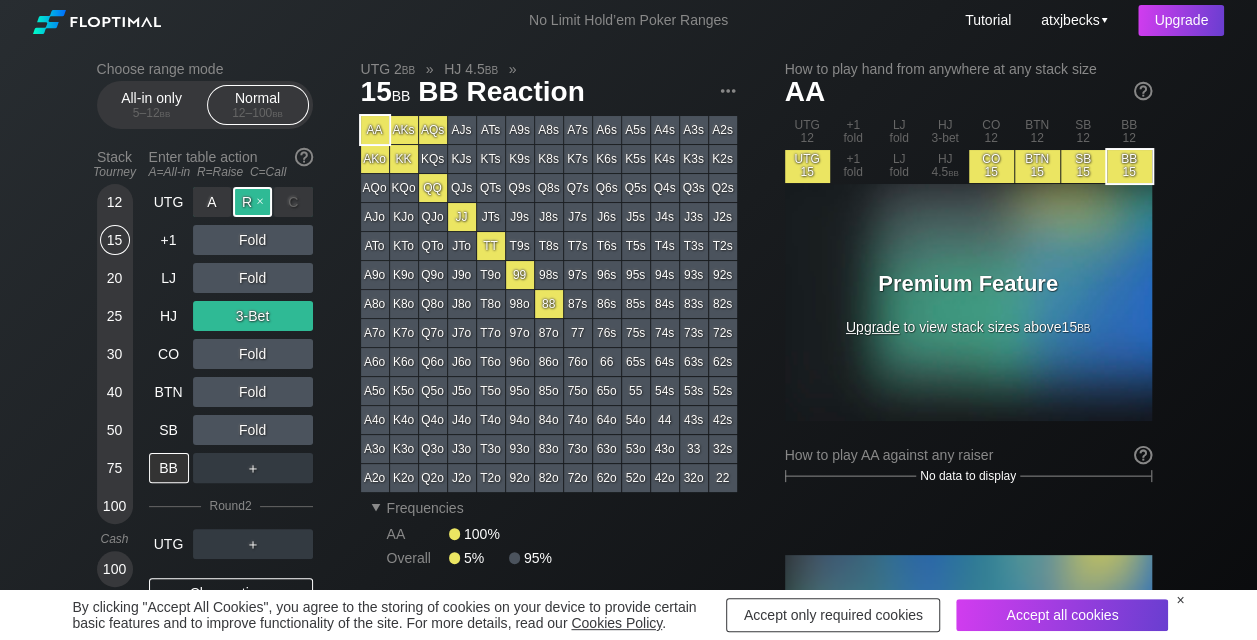 click on "R ✕" at bounding box center [252, 202] 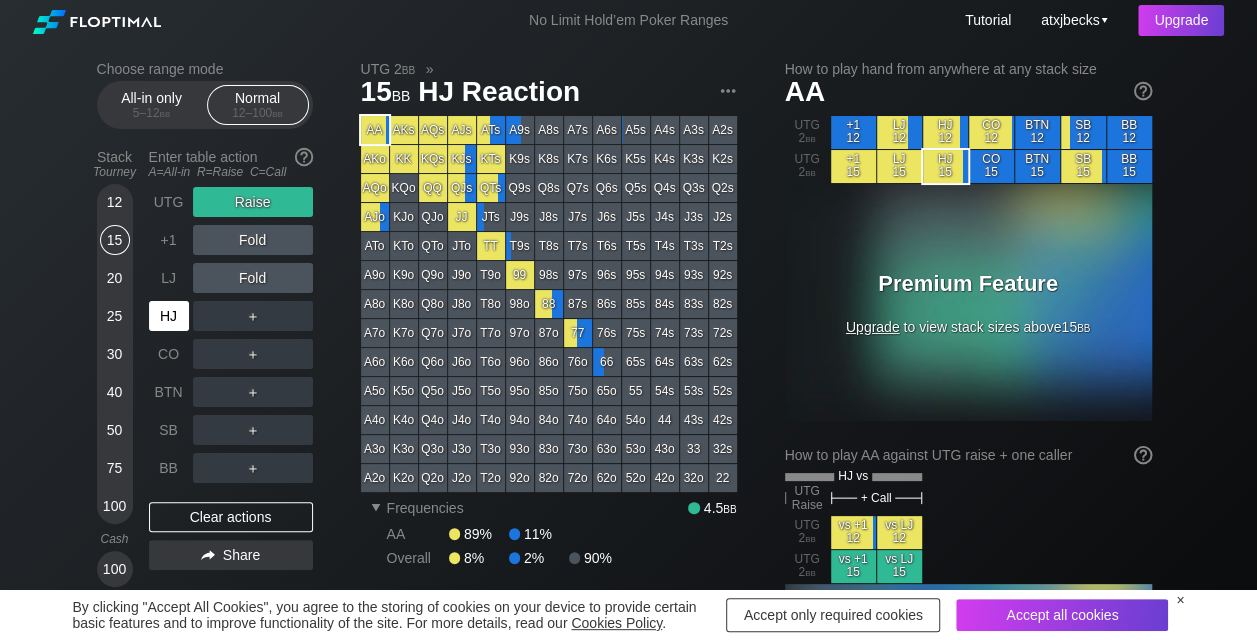 click on "HJ" at bounding box center [169, 316] 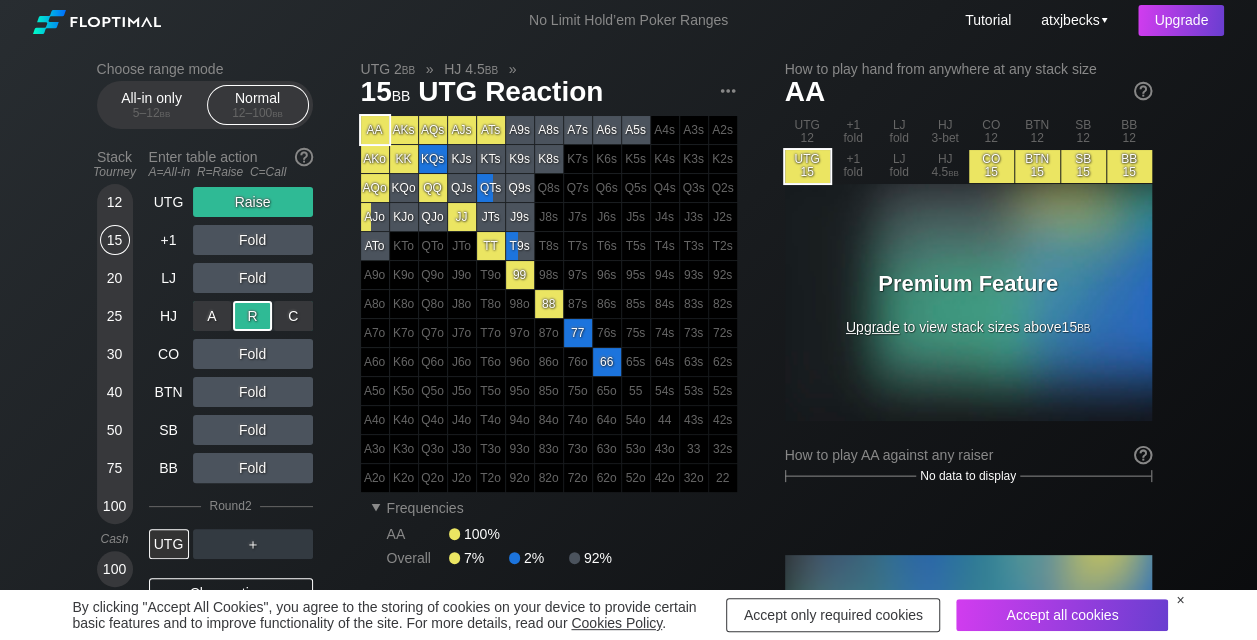 click on "R ✕" at bounding box center (252, 316) 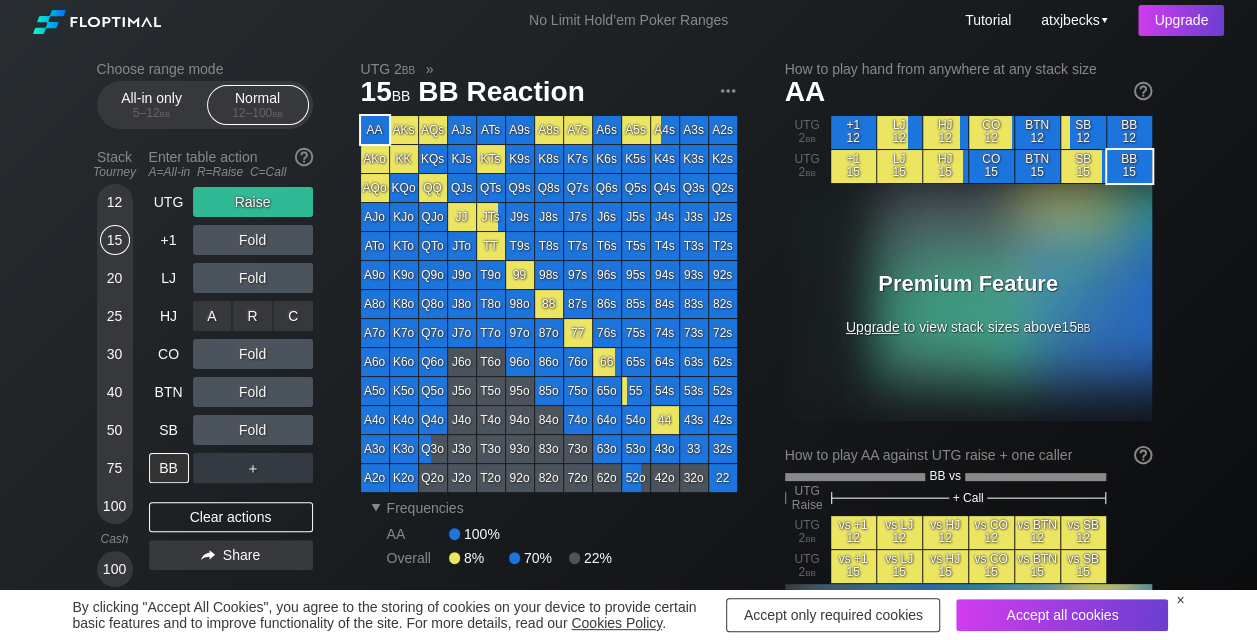 click on "R ✕" at bounding box center (252, 316) 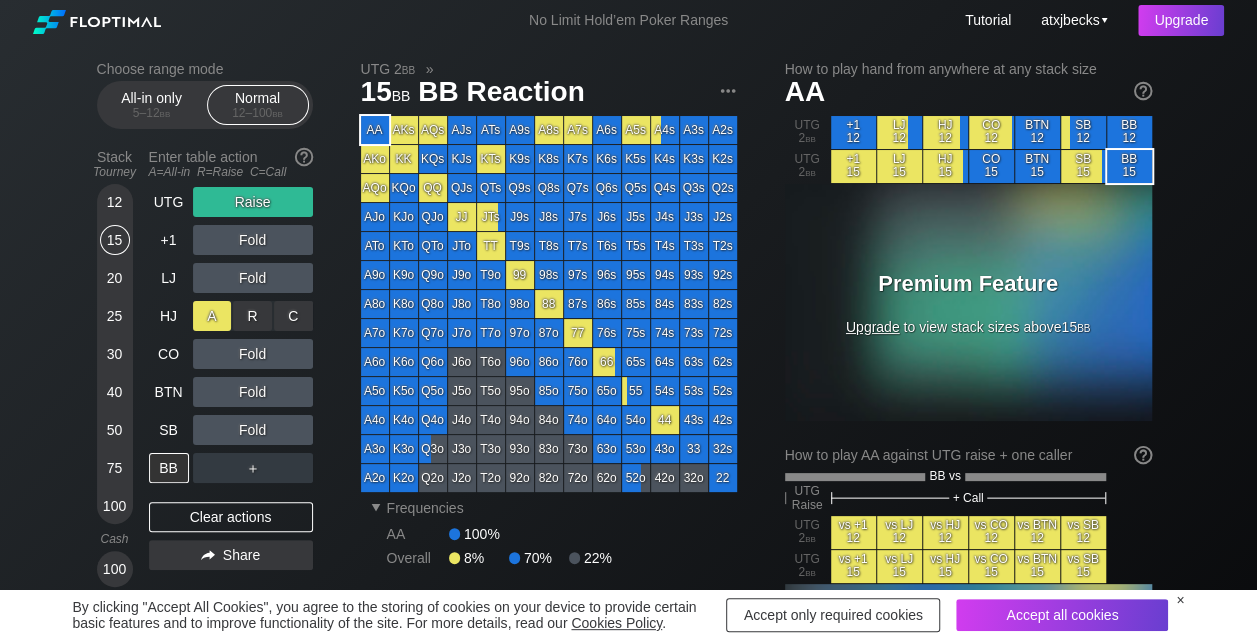 click on "A ✕" at bounding box center [212, 316] 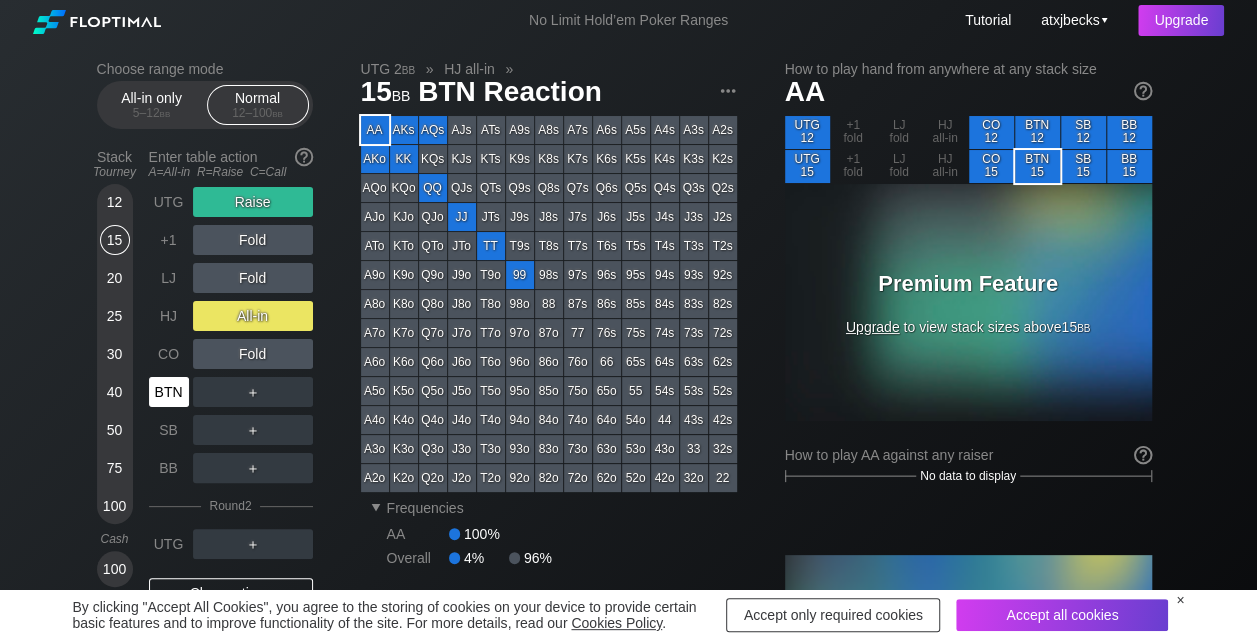 click on "BTN" at bounding box center (169, 392) 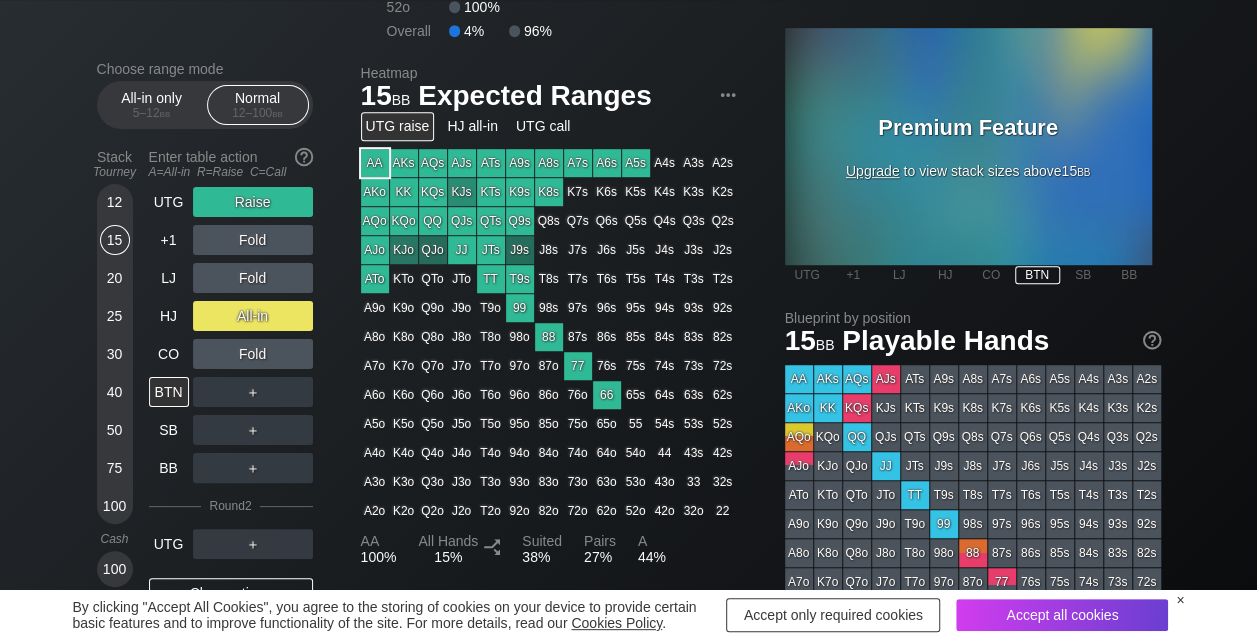 scroll, scrollTop: 611, scrollLeft: 0, axis: vertical 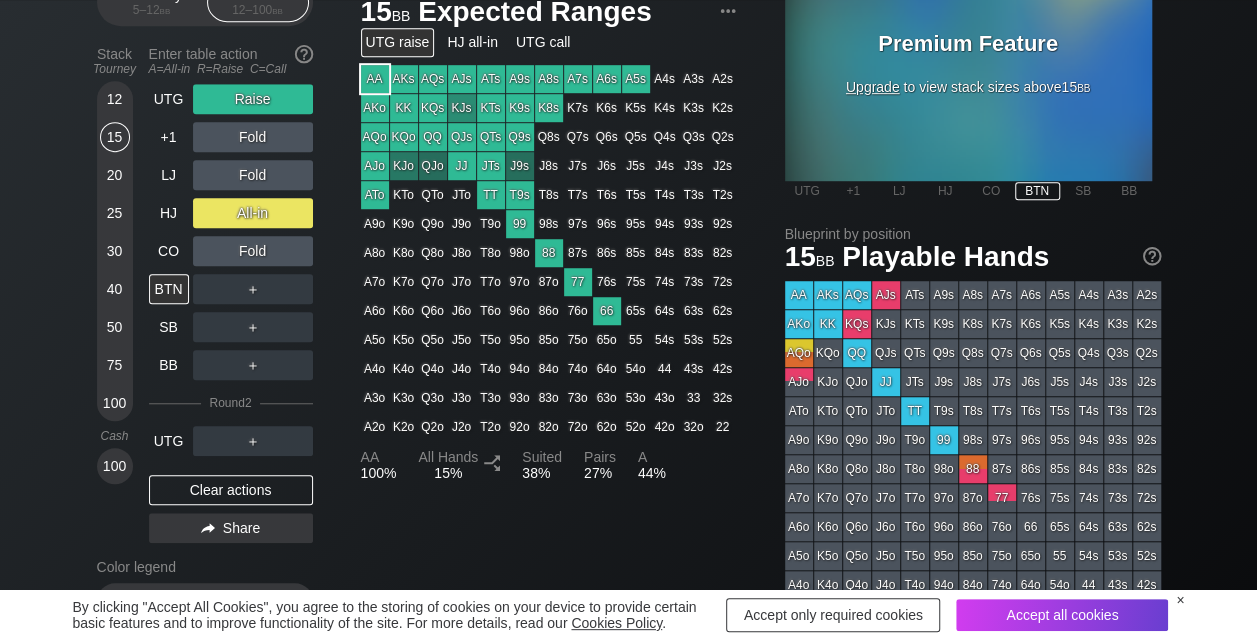 click on "Choose range mode All-in only 5 – 12 bb Normal 12 – 100 bb Stack Tourney Enter table action A=All-in  R=Raise  C=Call 12 15 20 25 30 40 50 75 100 Cash 100 UTG Raise +1 Fold LJ Fold HJ All-in CO Fold BTN ＋ SB ＋ BB ＋ Round  2 UTG ＋ Clear actions Share Color legend   Call   Fold   Raise   No data   All-in UTG   2 bb » HJ   all-in » 15 bb   BTN   Reaction AA AKs AQs AJs ATs A9s A8s A7s A6s A5s A4s A3s A2s AKo KK KQs KJs KTs K9s K8s K7s K6s K5s K4s K3s K2s AQo KQo QQ QJs QTs Q9s Q8s Q7s Q6s Q5s Q4s Q3s Q2s AJo KJo QJo JJ JTs J9s J8s J7s J6s J5s J4s J3s J2s ATo KTo QTo JTo TT T9s T8s T7s T6s T5s T4s T3s T2s A9o K9o Q9o J9o T9o 99 98s 97s 96s 95s 94s 93s 92s A8o K8o Q8o J8o T8o 98o 88 87s 86s 85s 84s 83s 82s A7o K7o Q7o J7o T7o 97o 87o 77 76s 75s 74s 73s 72s A6o K6o Q6o J6o T6o 96o 86o 76o 66 65s 64s 63s 62s A5o K5o Q5o J5o T5o 95o 85o 75o 65o 55 54s 53s 52s A4o K4o Q4o J4o T4o 94o 84o 74o 64o 54o 44 43s 42s A3o K3o Q3o J3o T3o 93o 83o 73o 63o 53o 43o 33 32s A2o K2o Q2o J2o T2o 92o 82o 72o 62o 52o" at bounding box center (628, 68) 